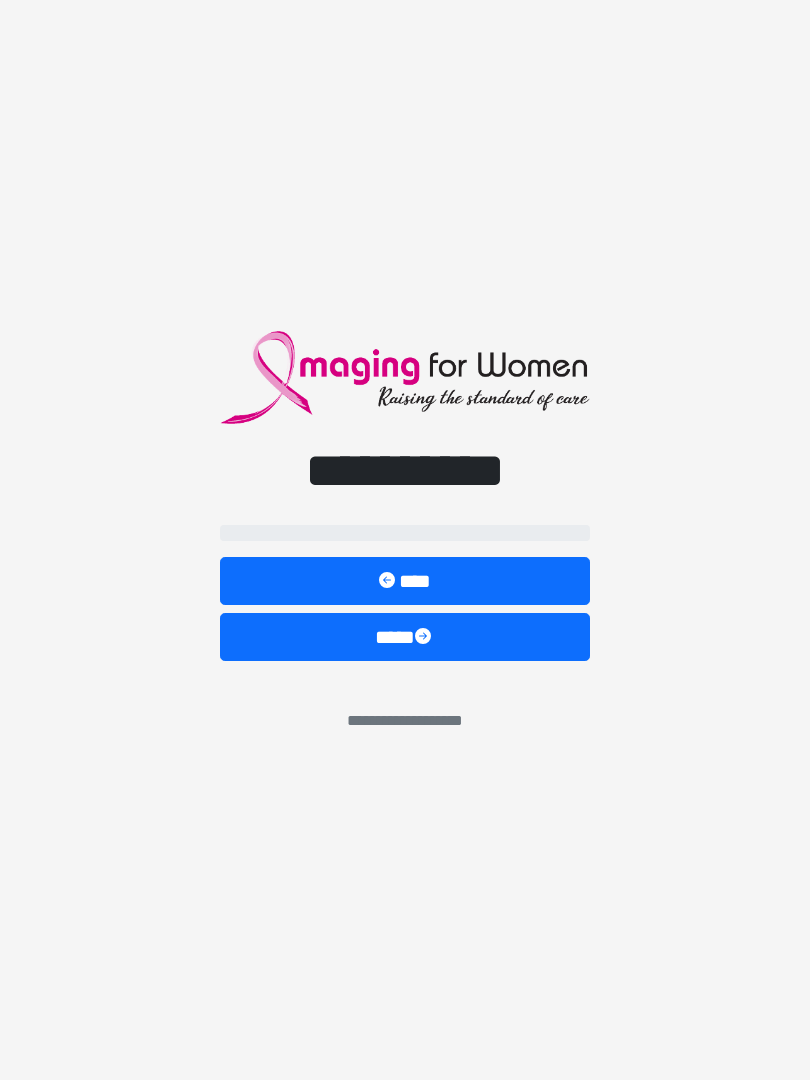 scroll, scrollTop: 0, scrollLeft: 0, axis: both 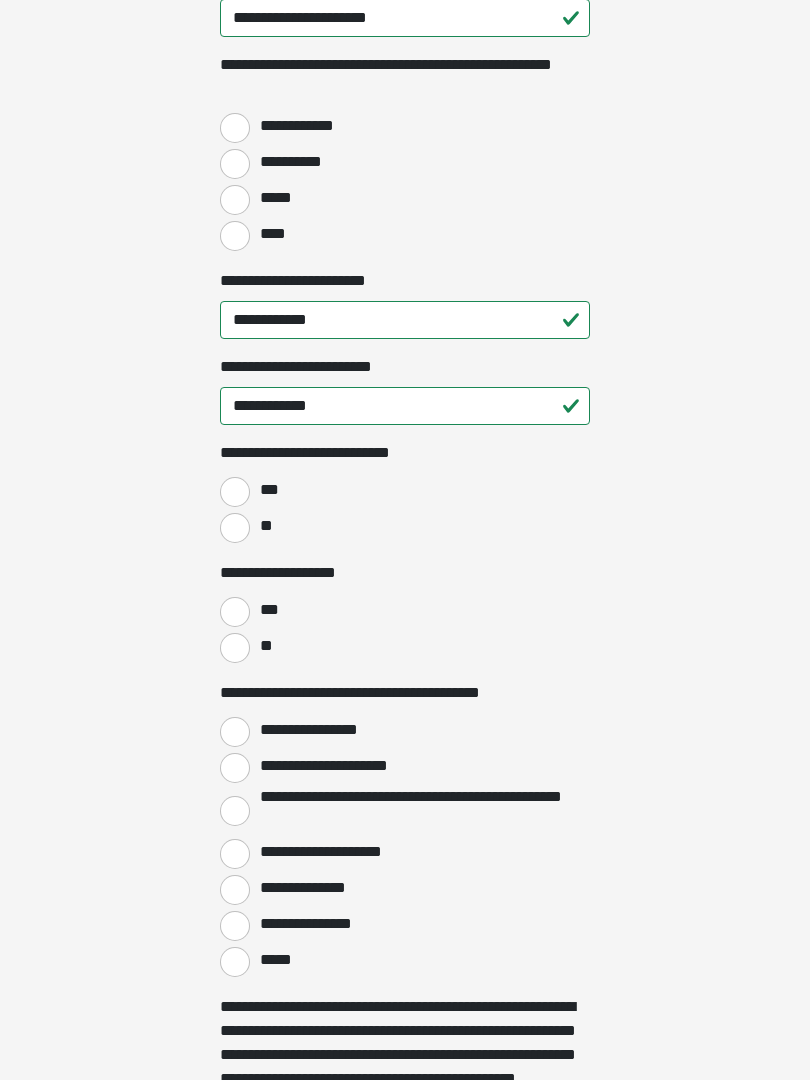 click on "**" at bounding box center (235, 528) 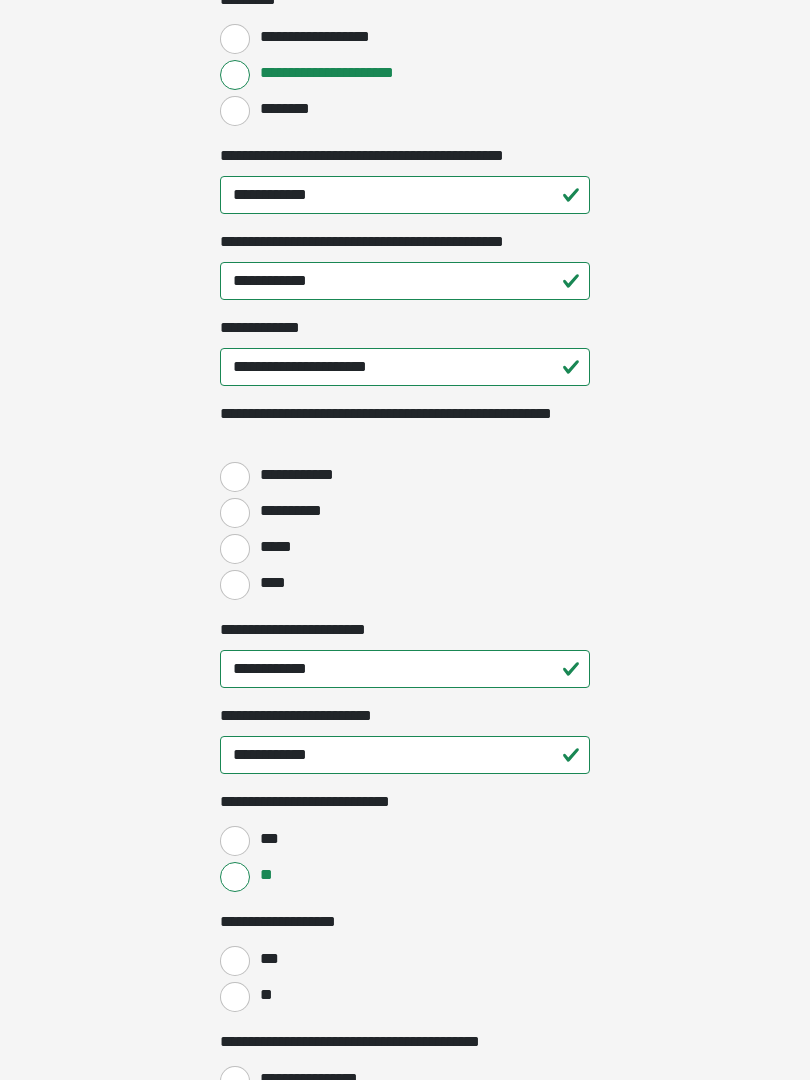 scroll, scrollTop: 2376, scrollLeft: 0, axis: vertical 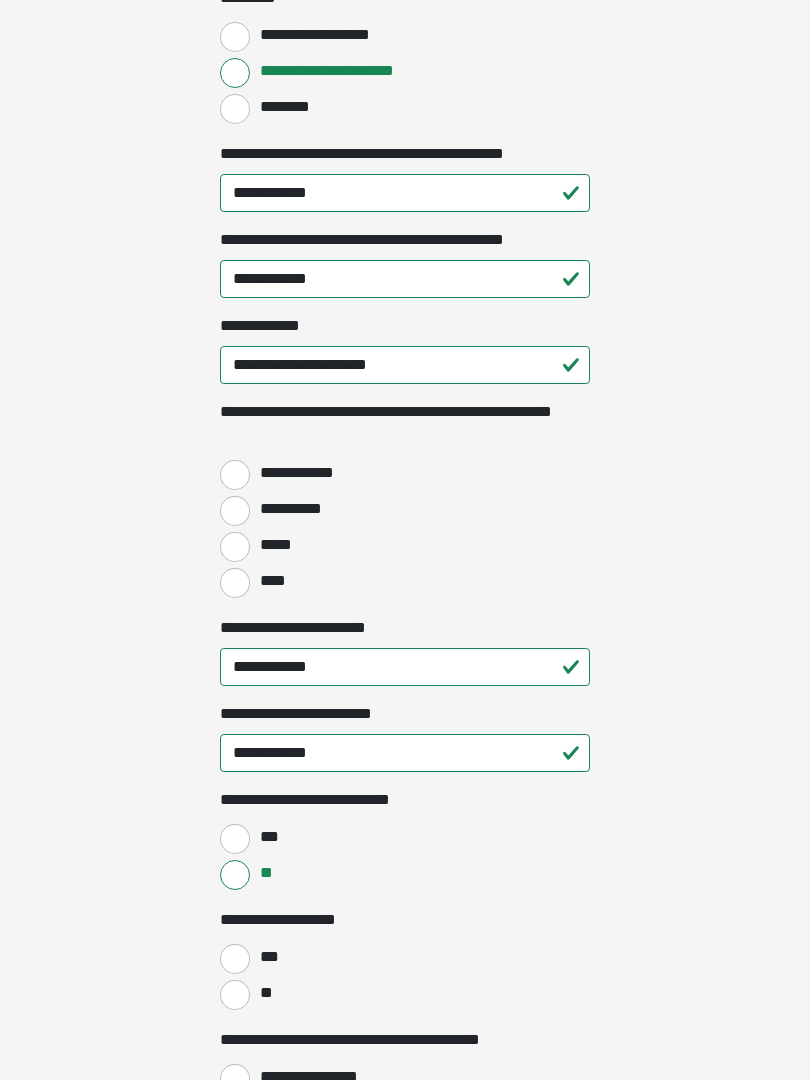 click on "****" at bounding box center [235, 583] 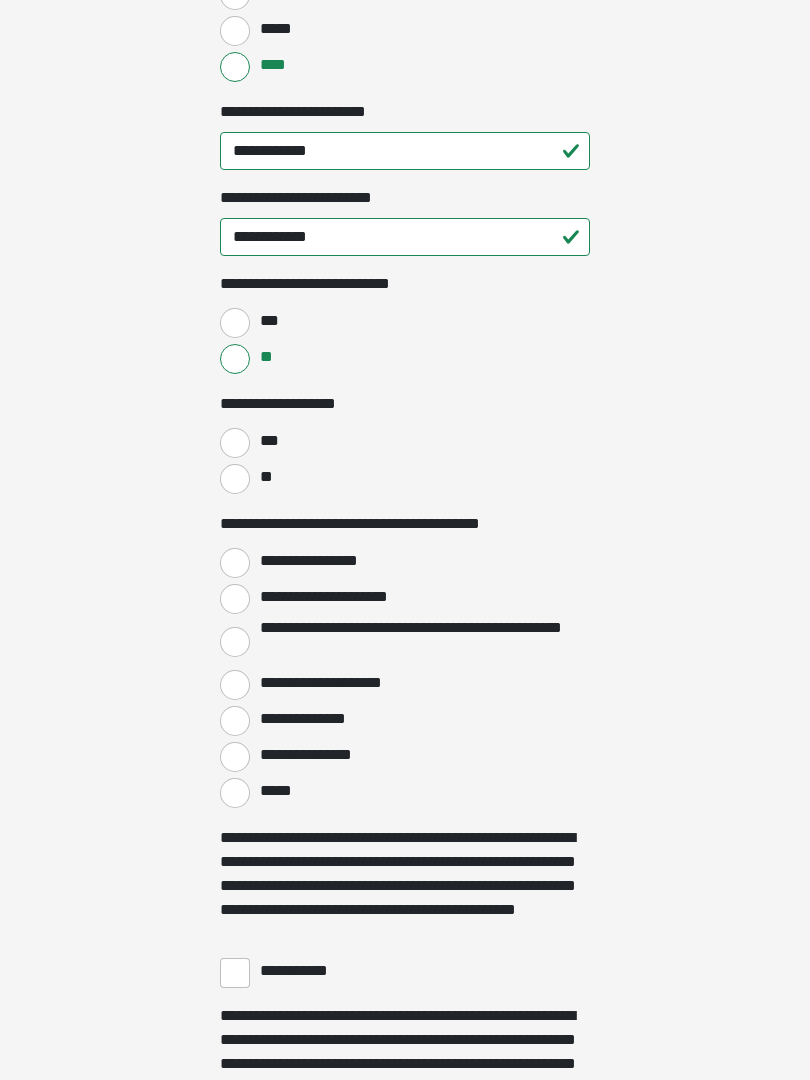 scroll, scrollTop: 2892, scrollLeft: 0, axis: vertical 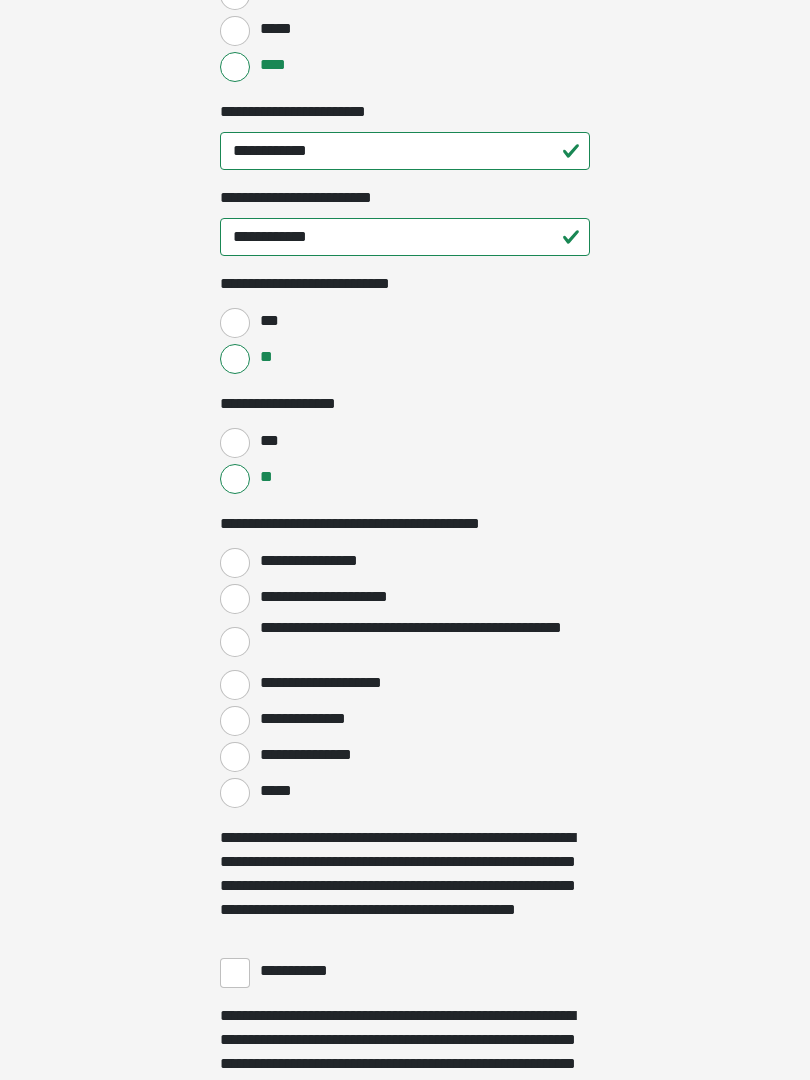 click on "**********" at bounding box center (235, 563) 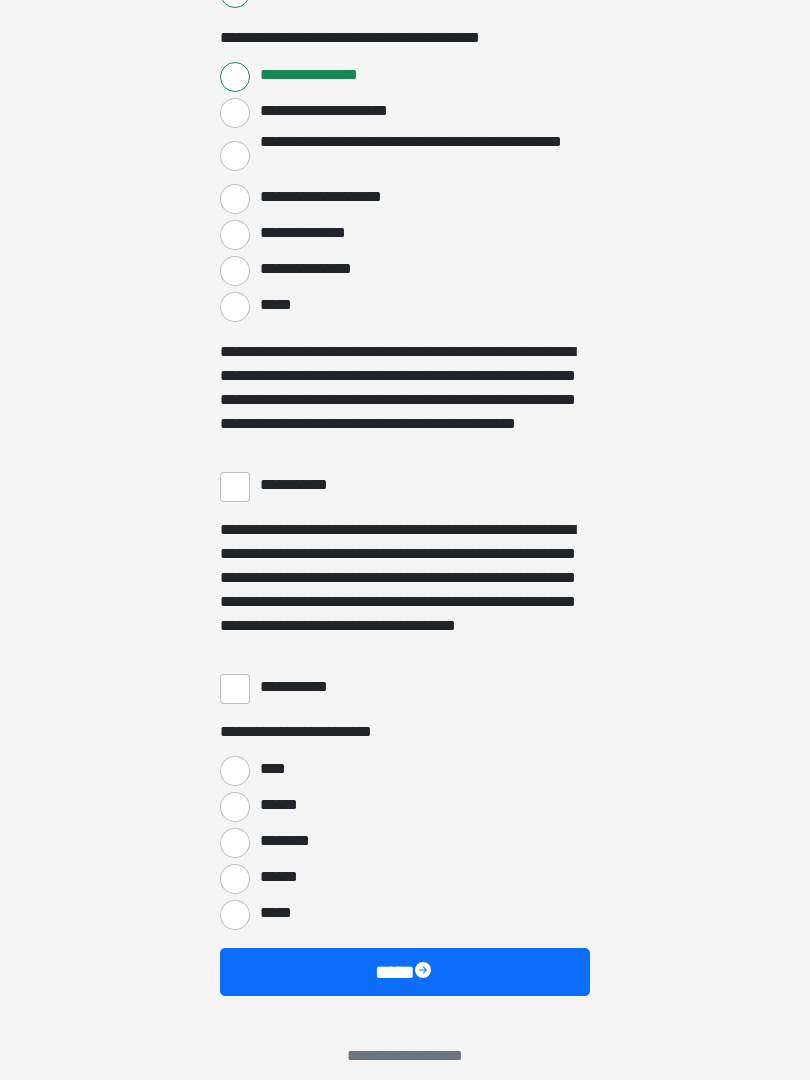 scroll, scrollTop: 3378, scrollLeft: 0, axis: vertical 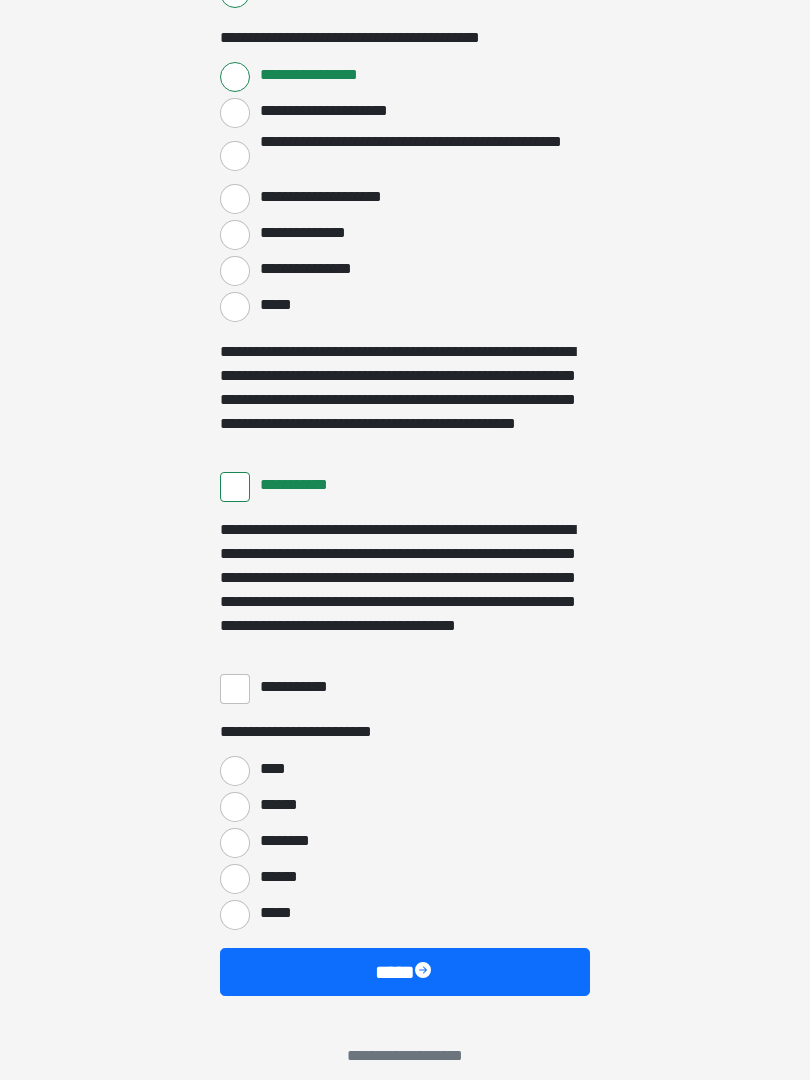 click on "**********" at bounding box center (235, 689) 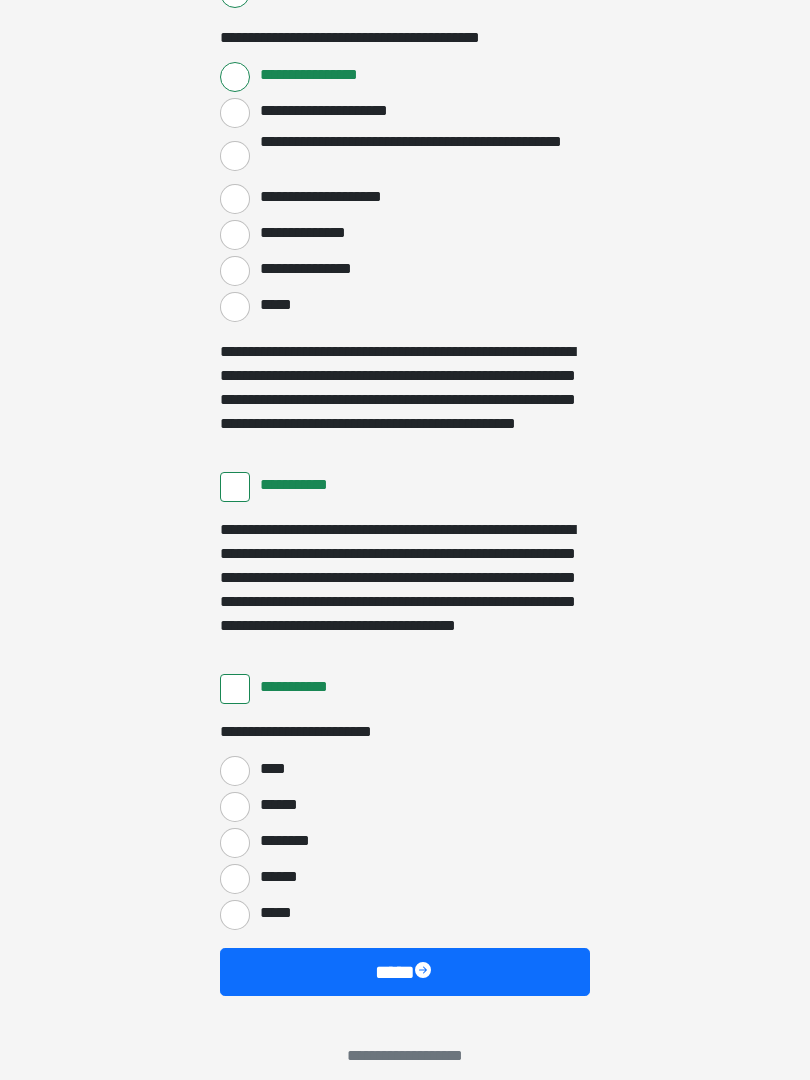 click on "****" at bounding box center (235, 771) 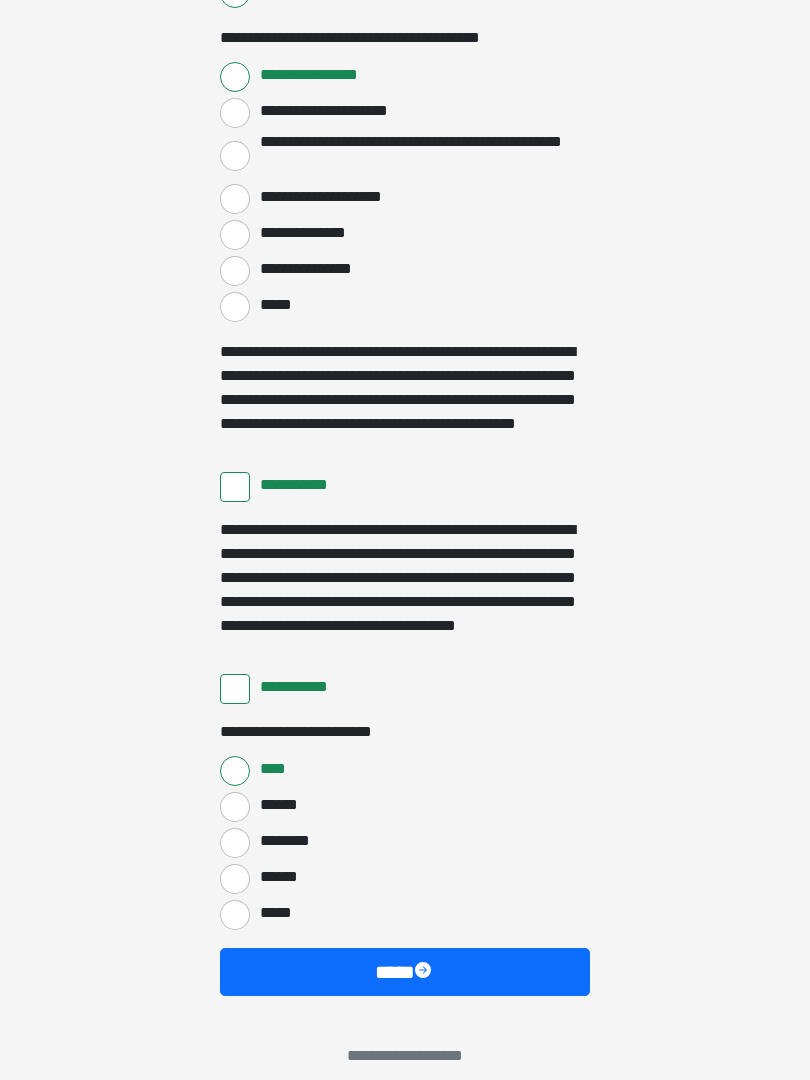 click on "****" at bounding box center (405, 972) 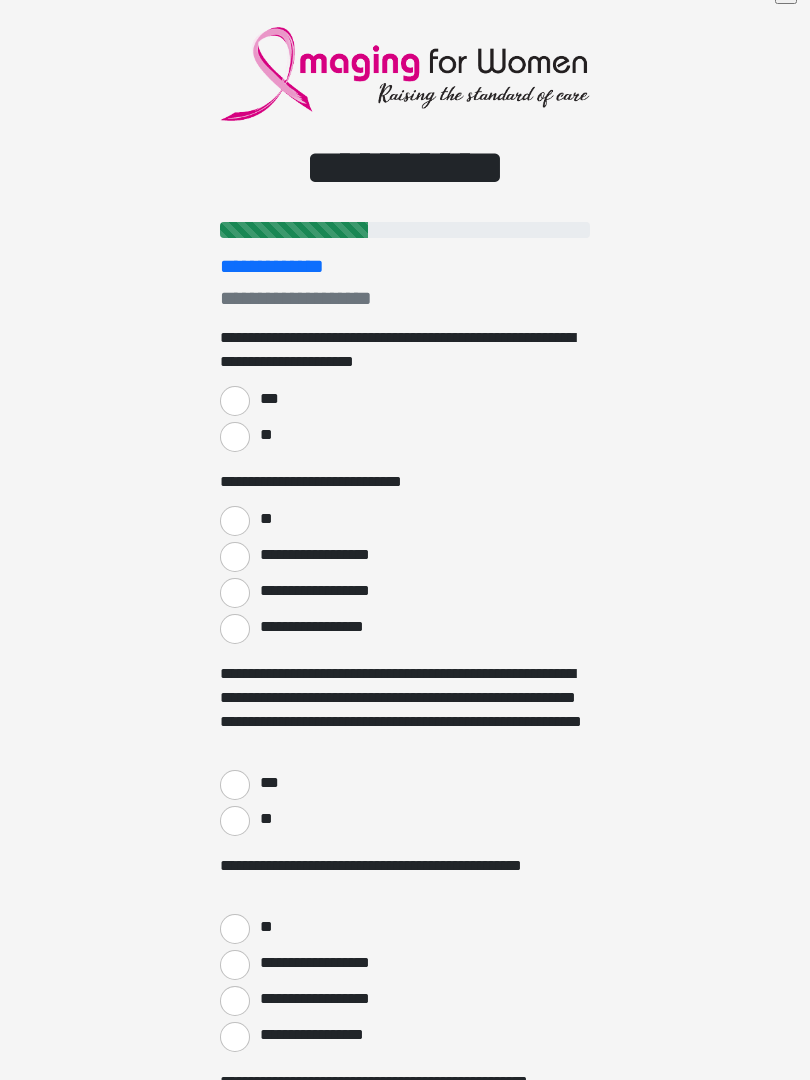 scroll, scrollTop: 0, scrollLeft: 0, axis: both 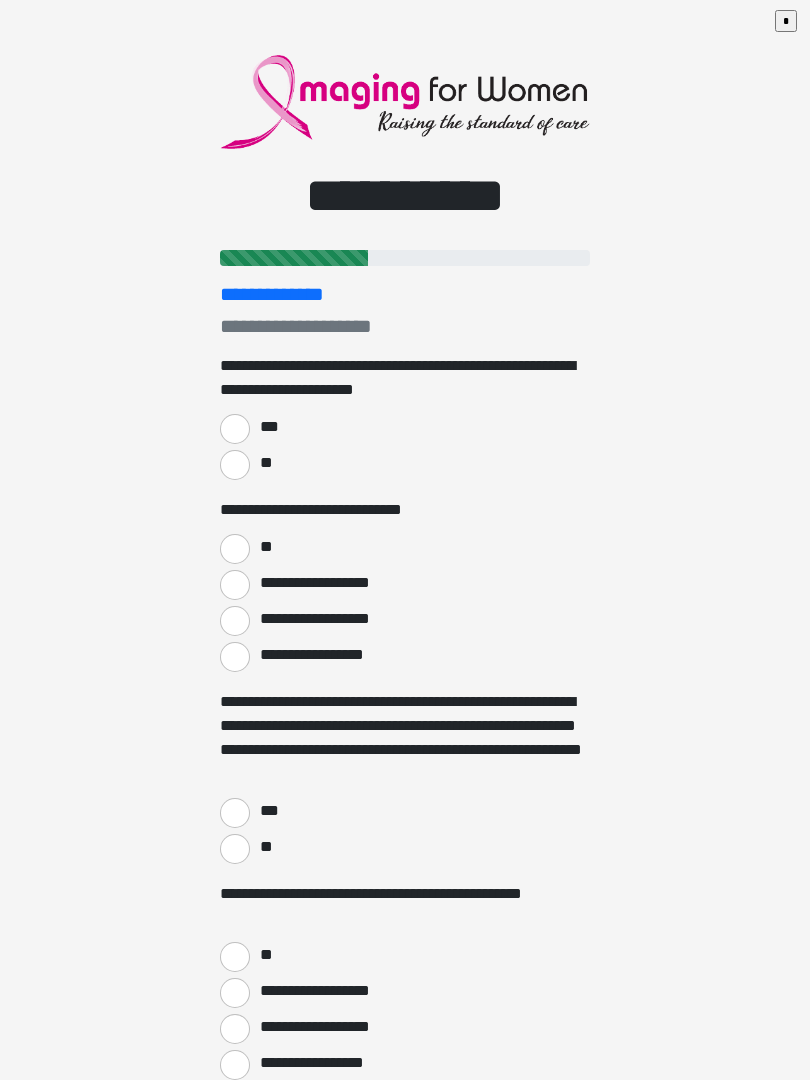 click on "***" at bounding box center [235, 429] 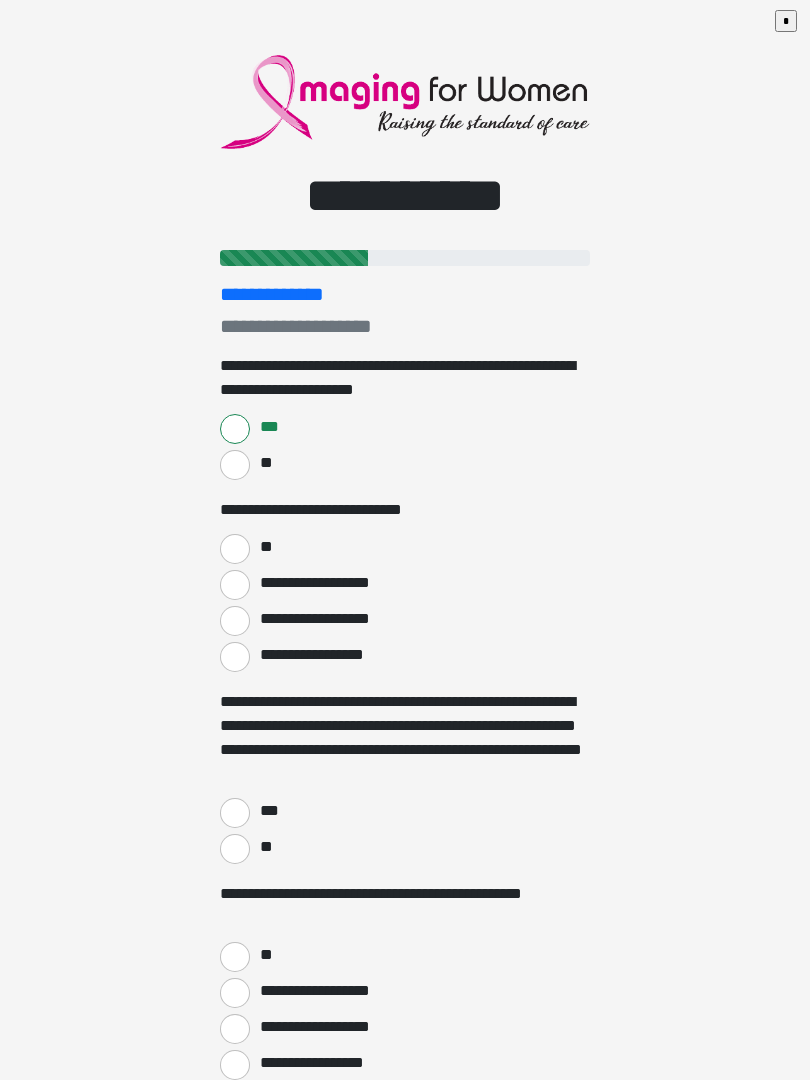 click on "**" at bounding box center [235, 549] 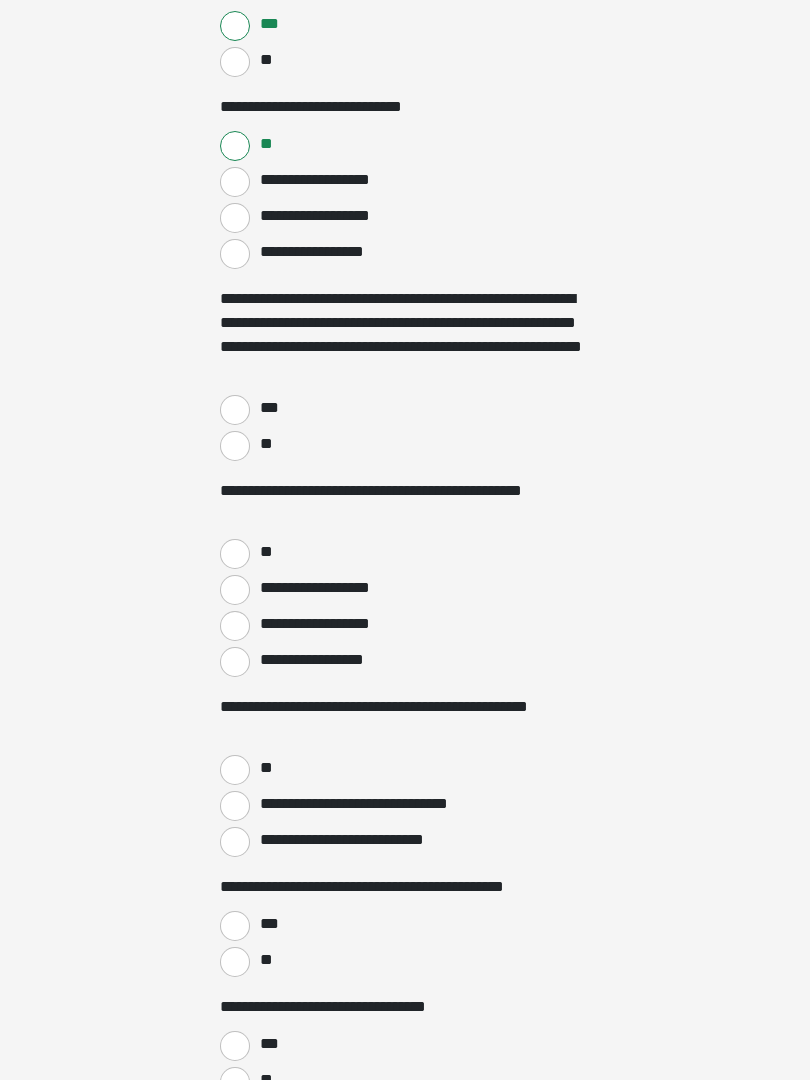 scroll, scrollTop: 429, scrollLeft: 0, axis: vertical 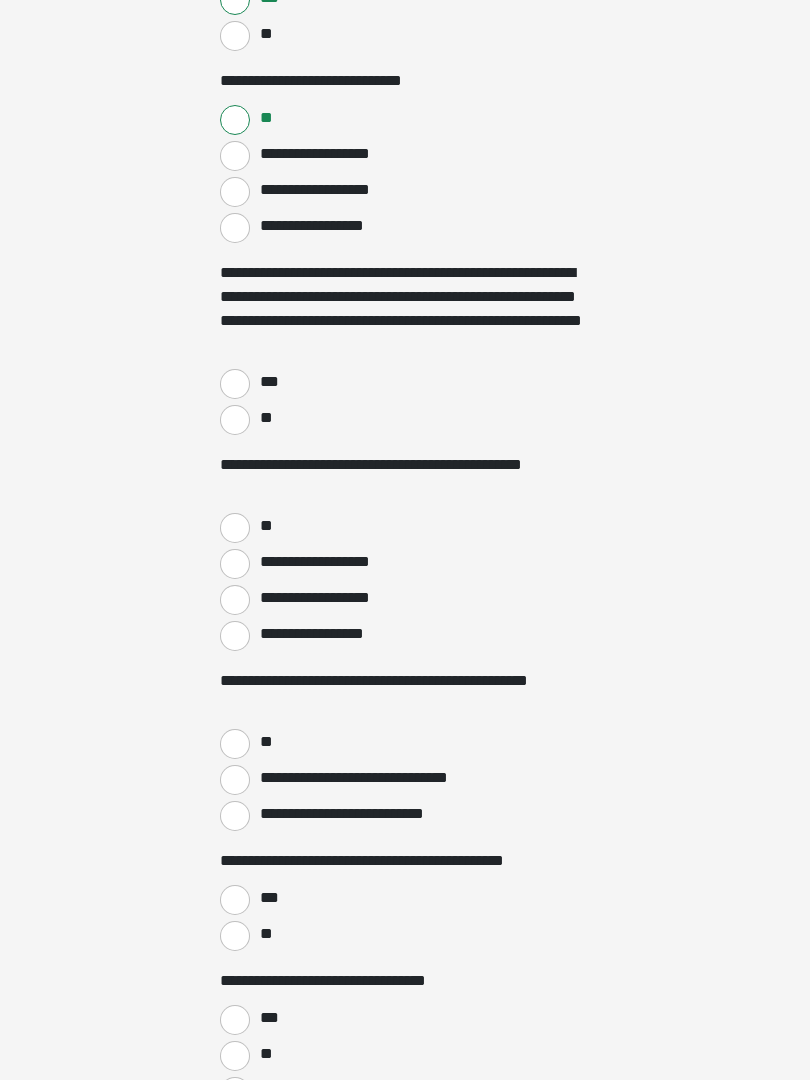 click on "***" at bounding box center [268, 382] 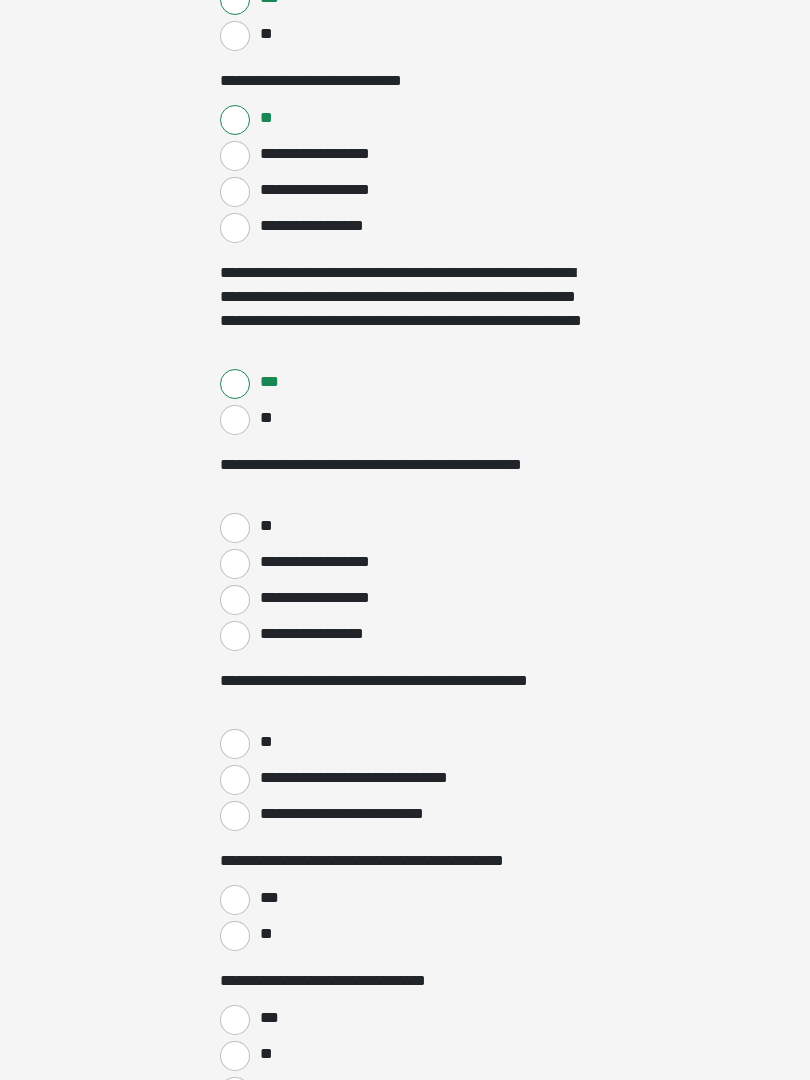 click on "**" at bounding box center [235, 528] 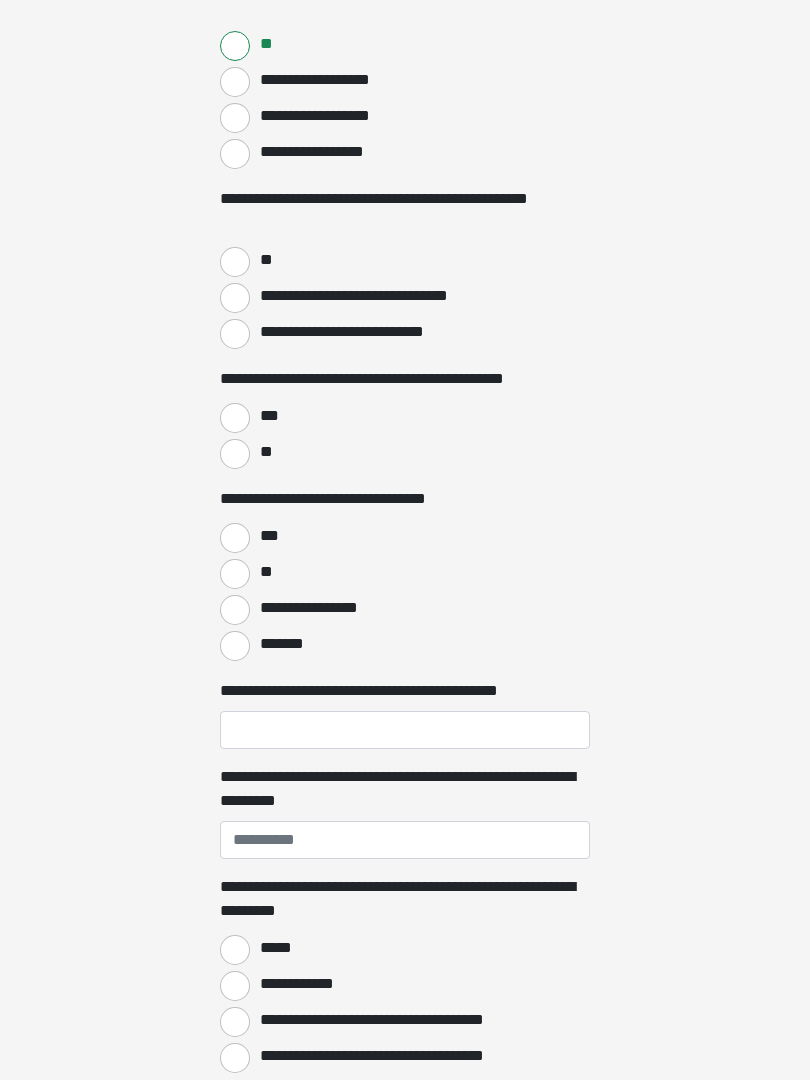 scroll, scrollTop: 920, scrollLeft: 0, axis: vertical 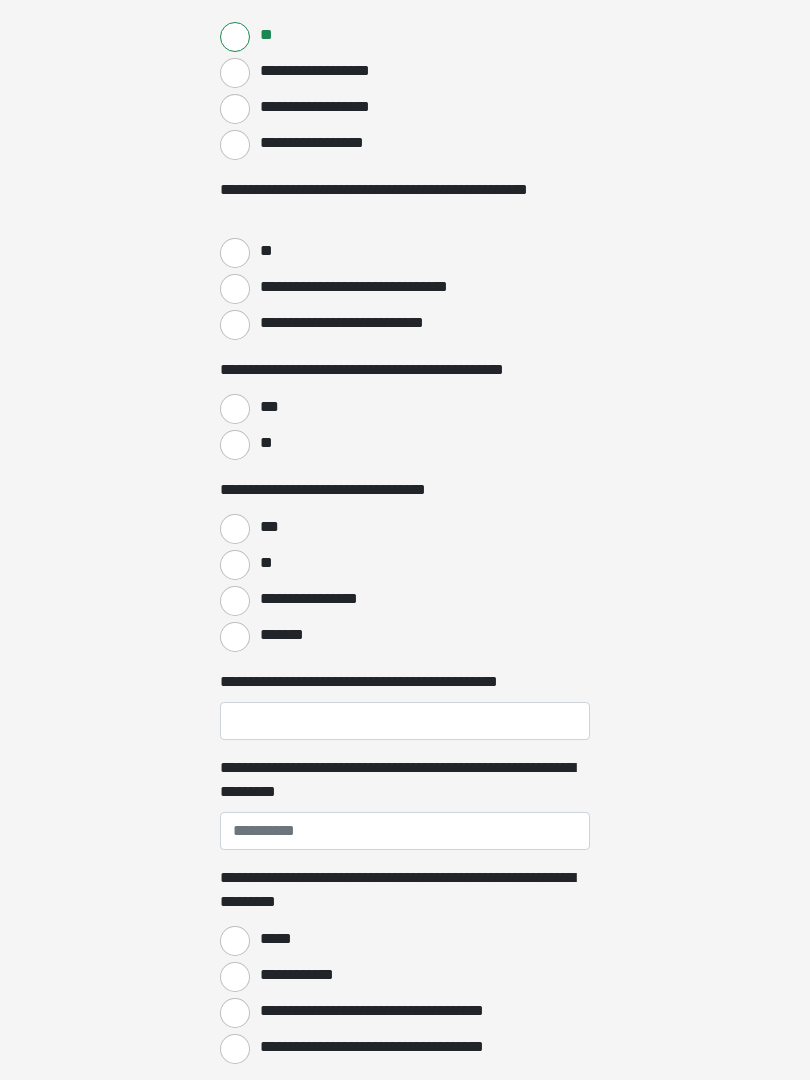 click on "**" at bounding box center (235, 253) 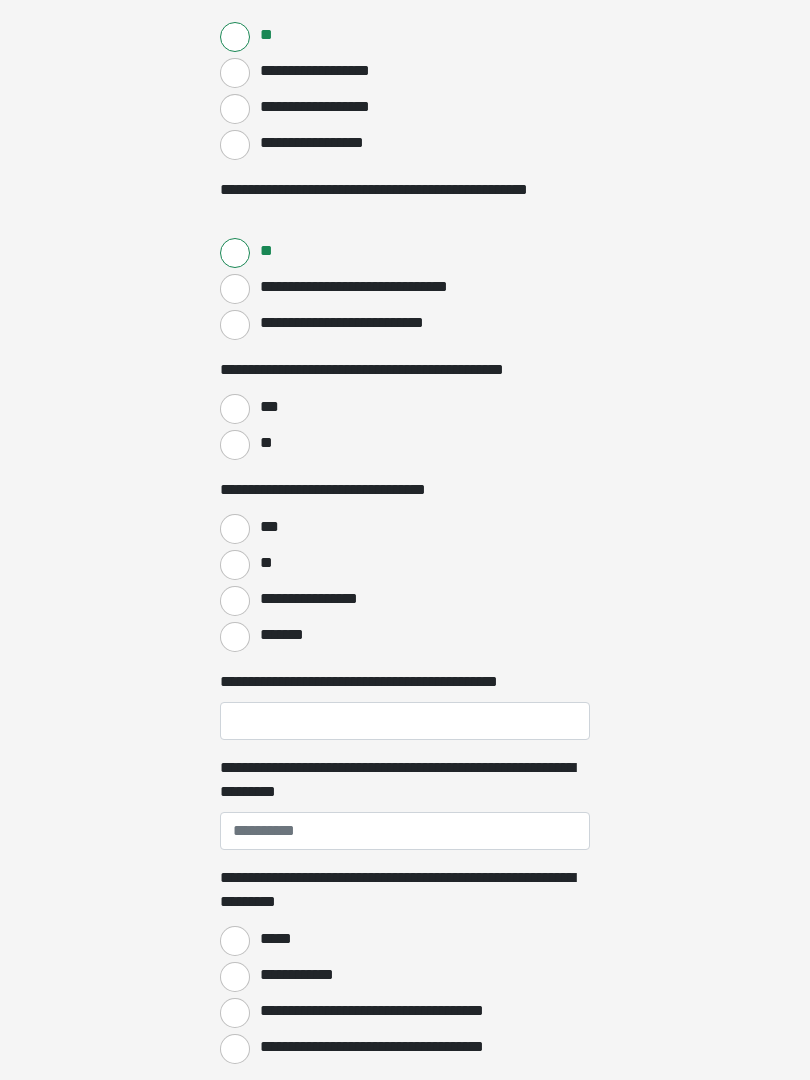 click on "***" at bounding box center (235, 409) 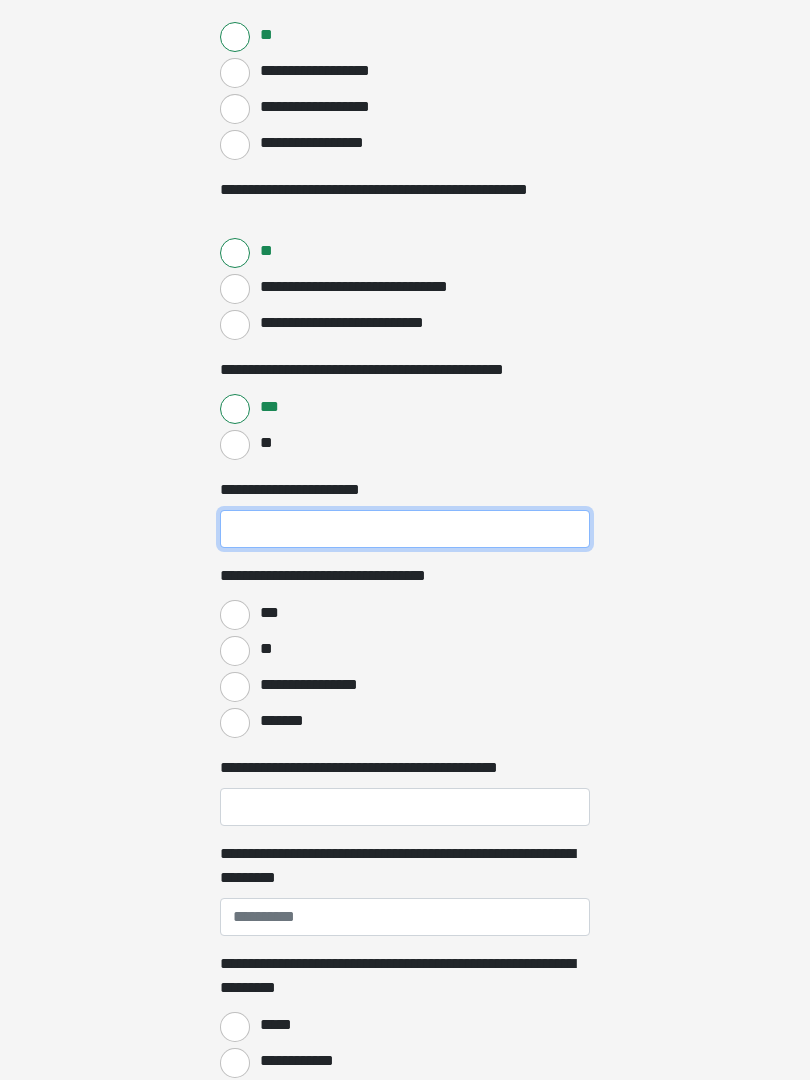click on "**********" at bounding box center [405, 529] 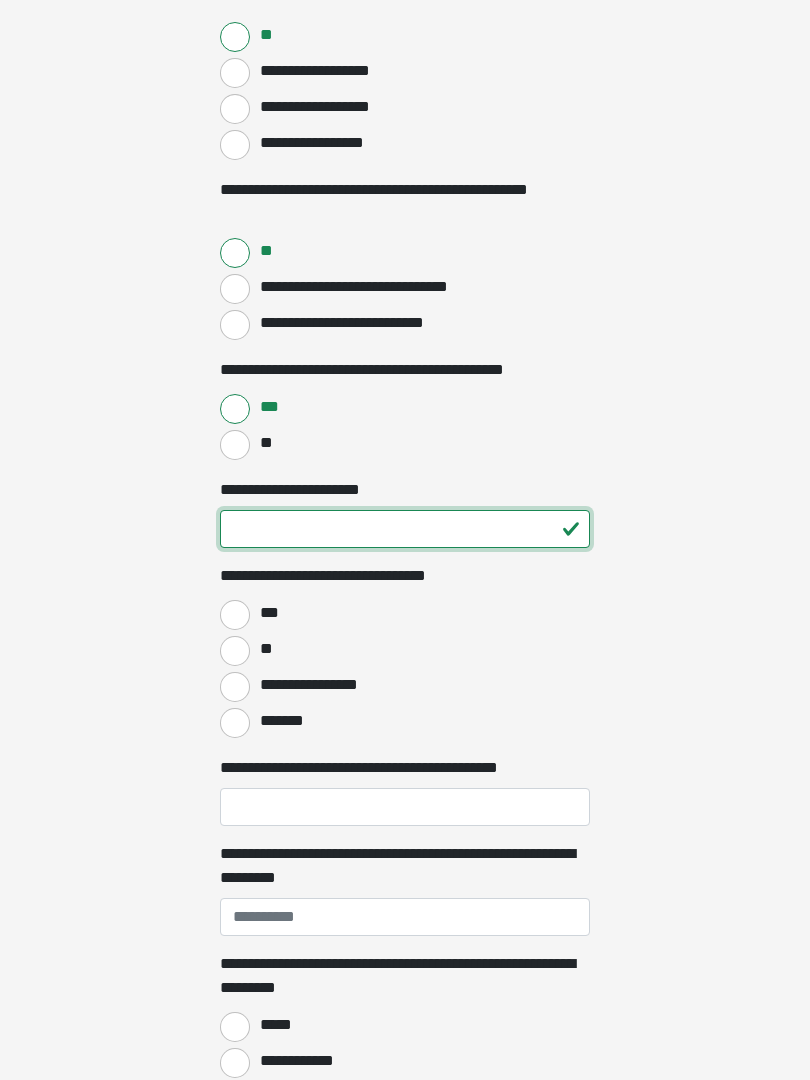 type on "**" 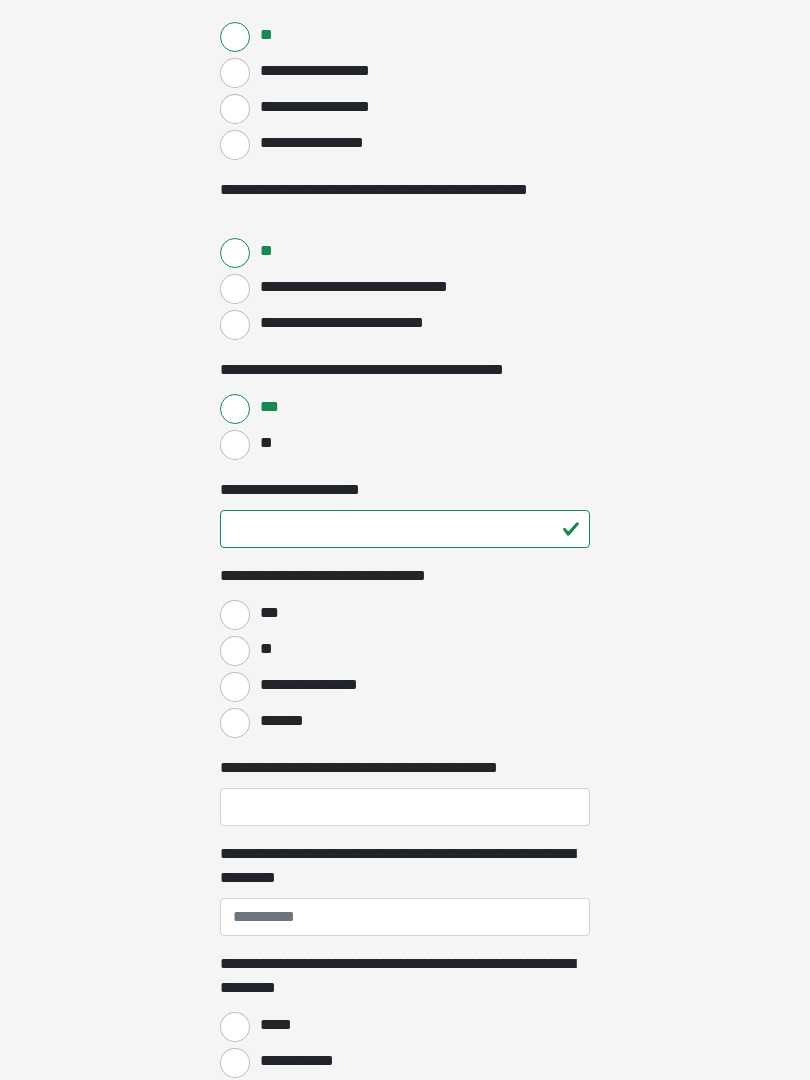click on "**" at bounding box center (235, 651) 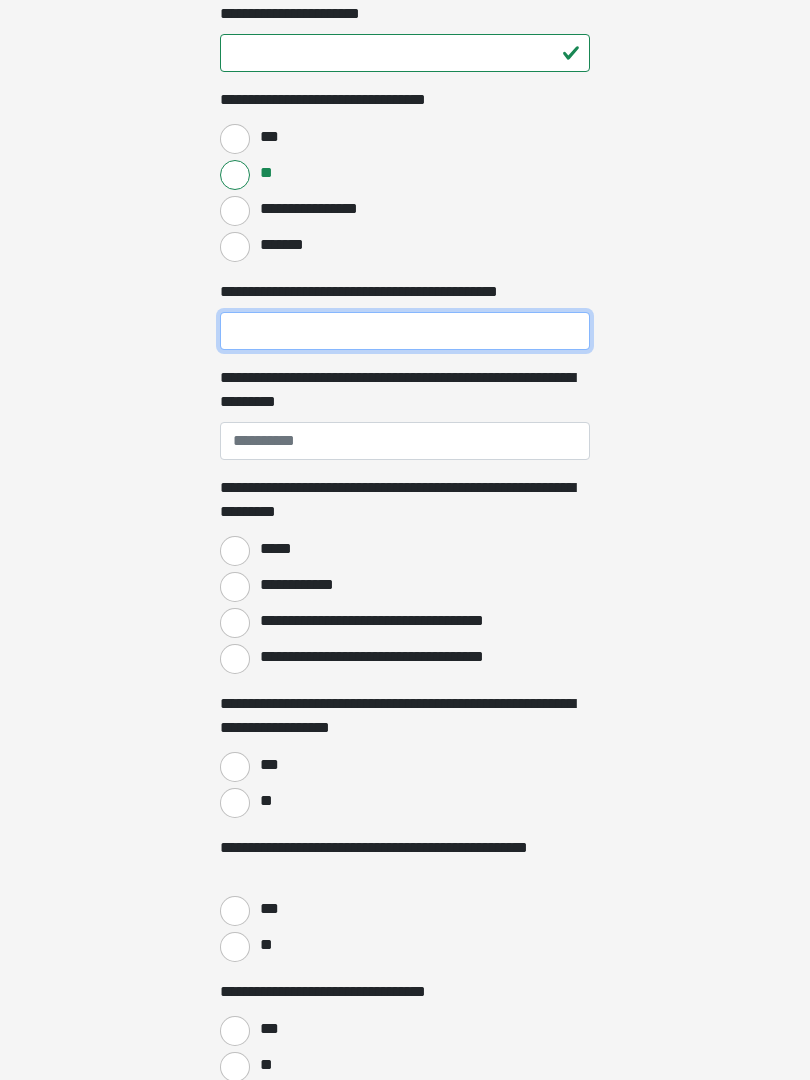 click on "**********" at bounding box center [405, 332] 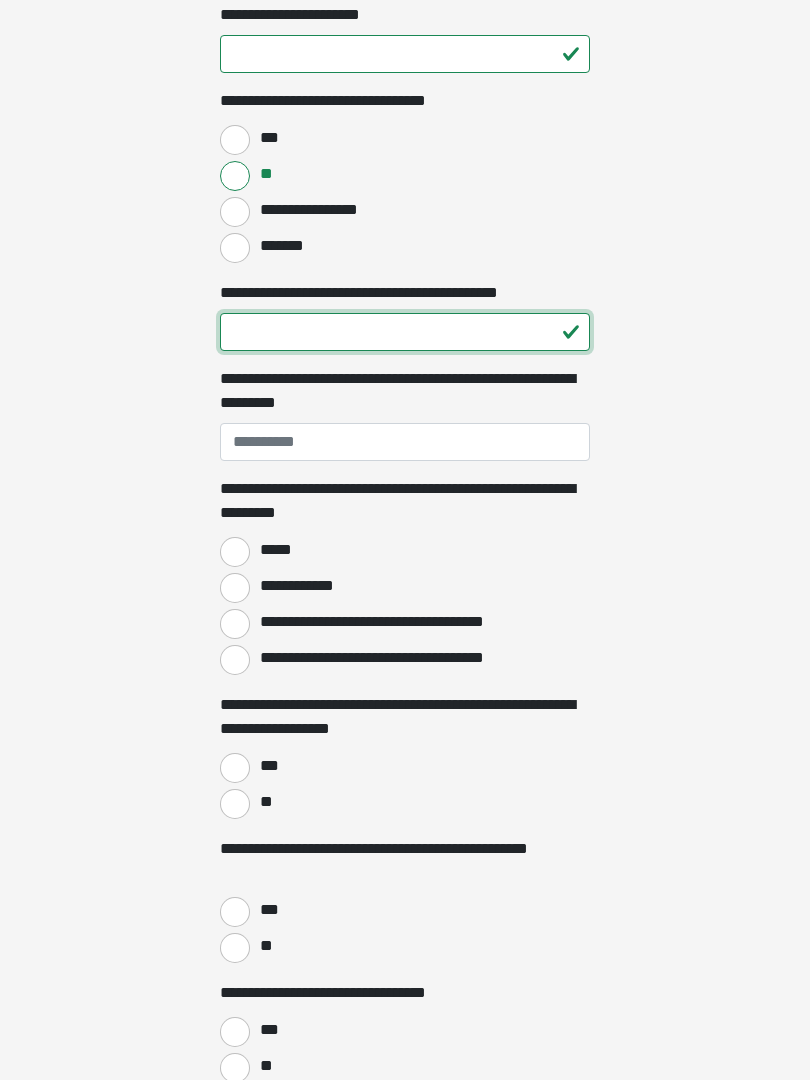 type on "**" 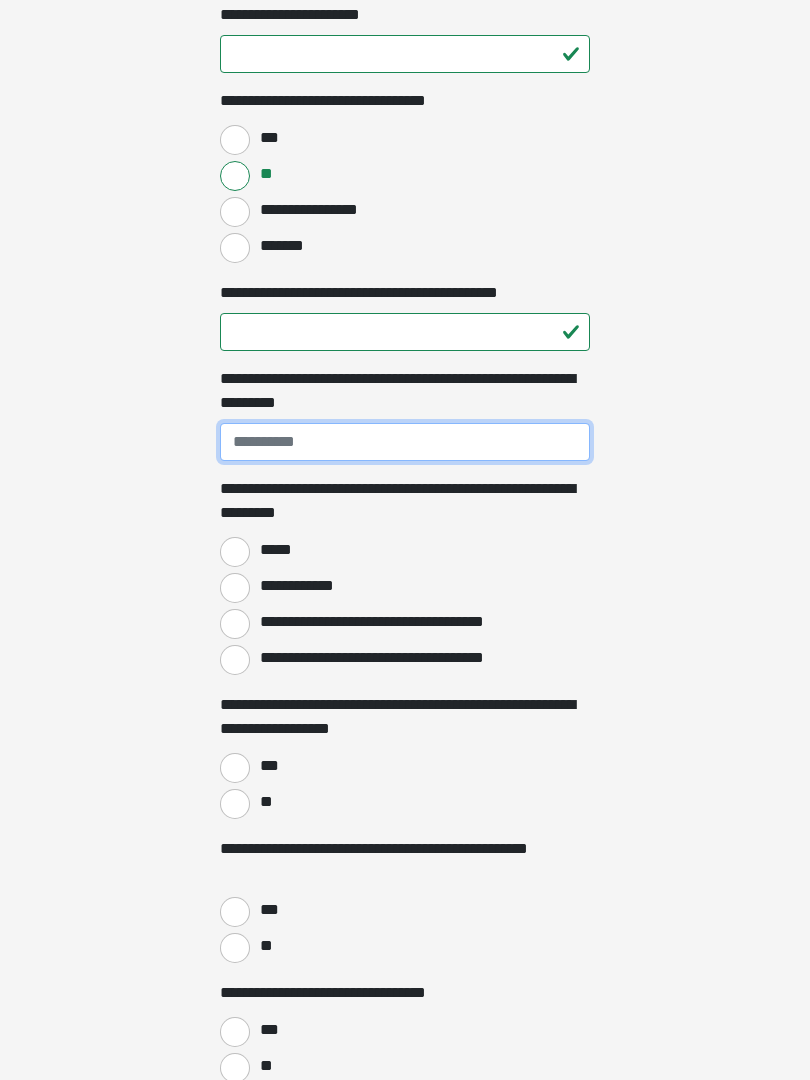 click on "**********" at bounding box center (405, 442) 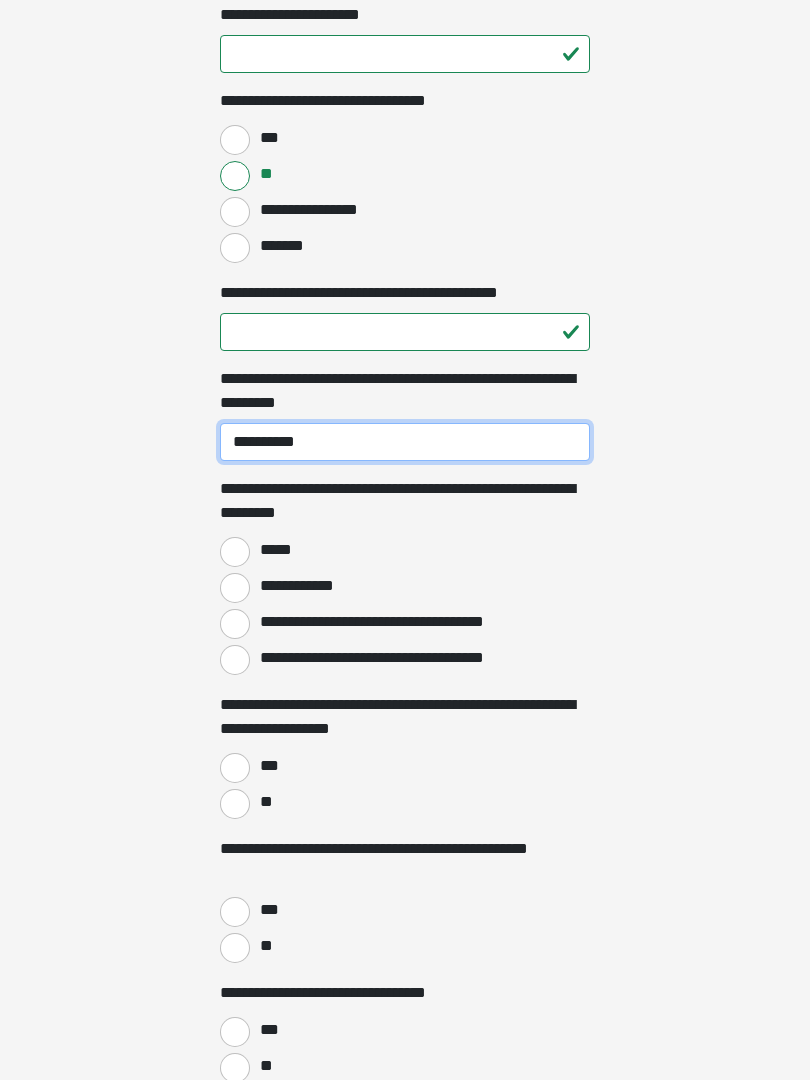 type on "**********" 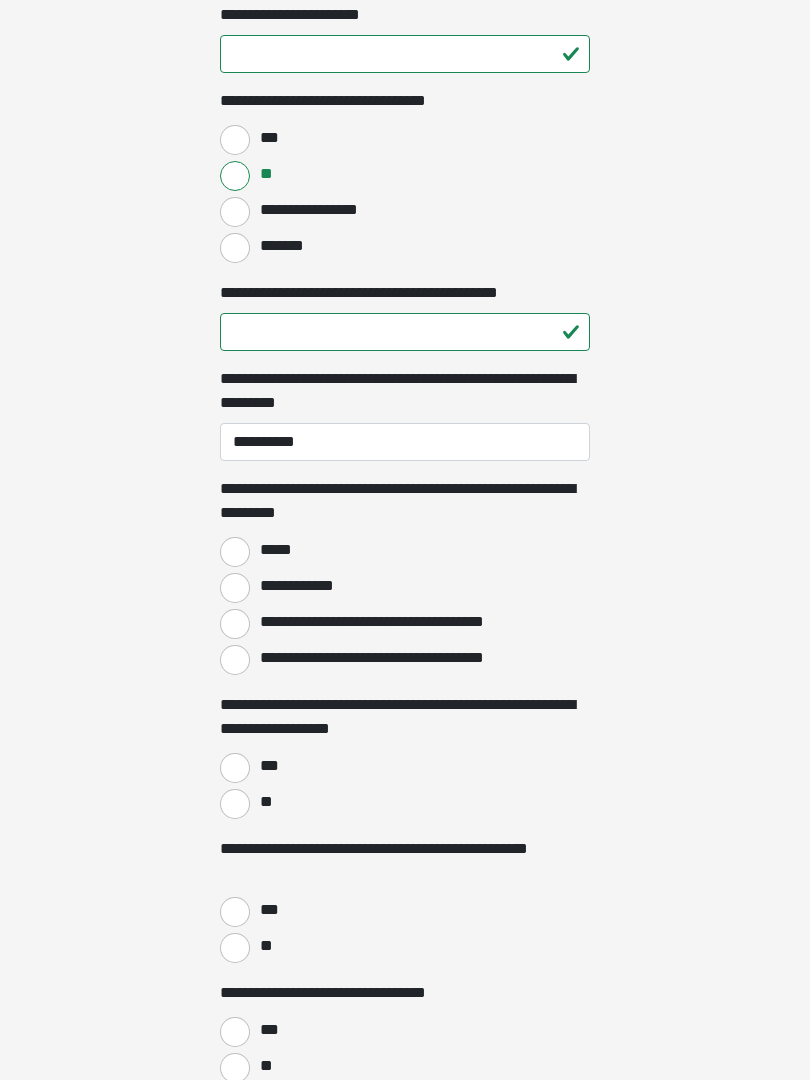 click on "*****" at bounding box center (235, 552) 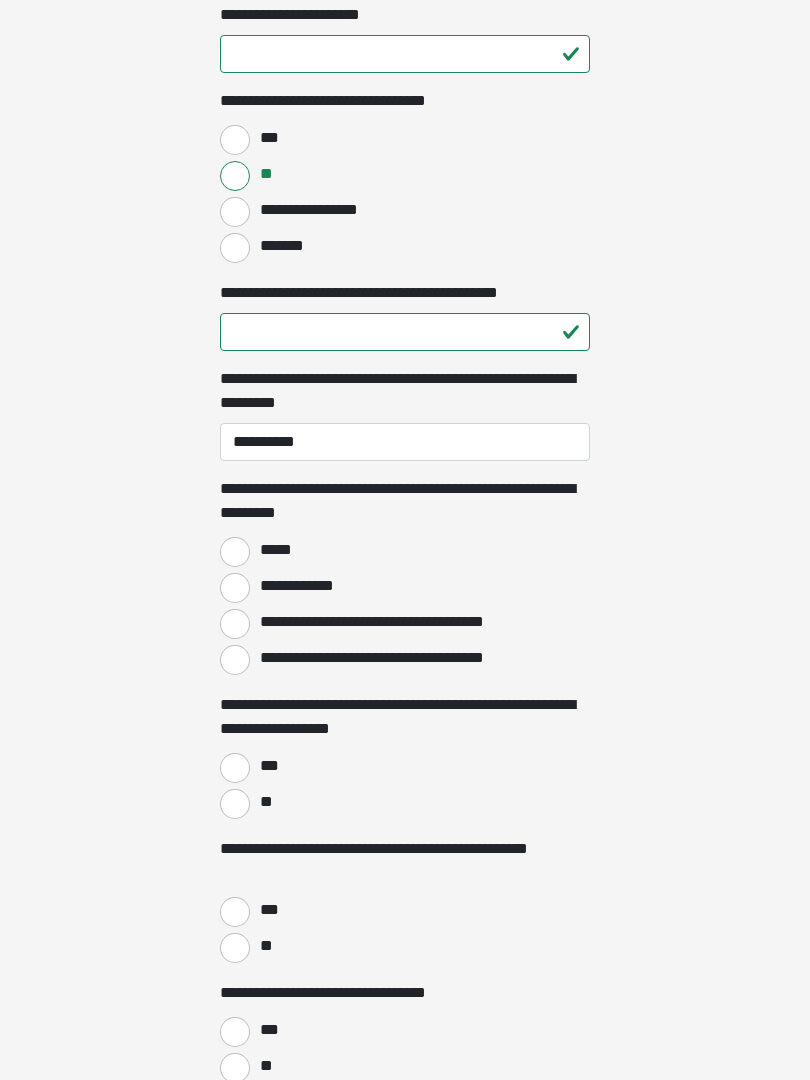 radio on "****" 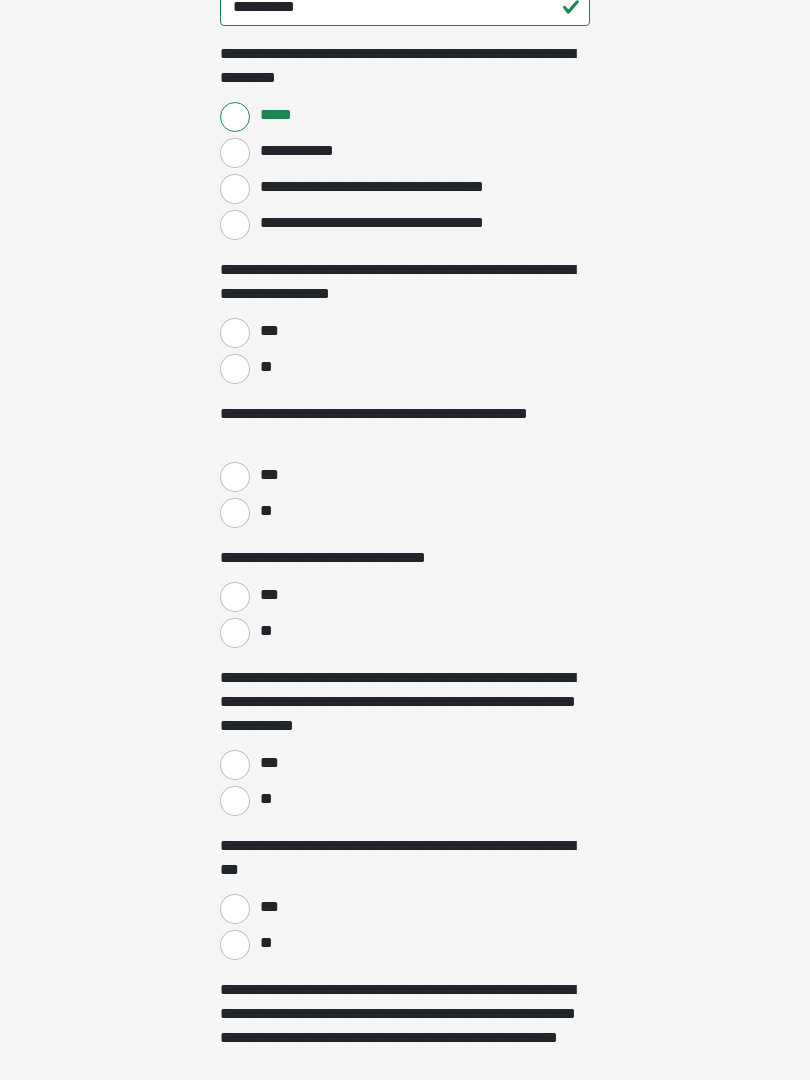 scroll, scrollTop: 1830, scrollLeft: 0, axis: vertical 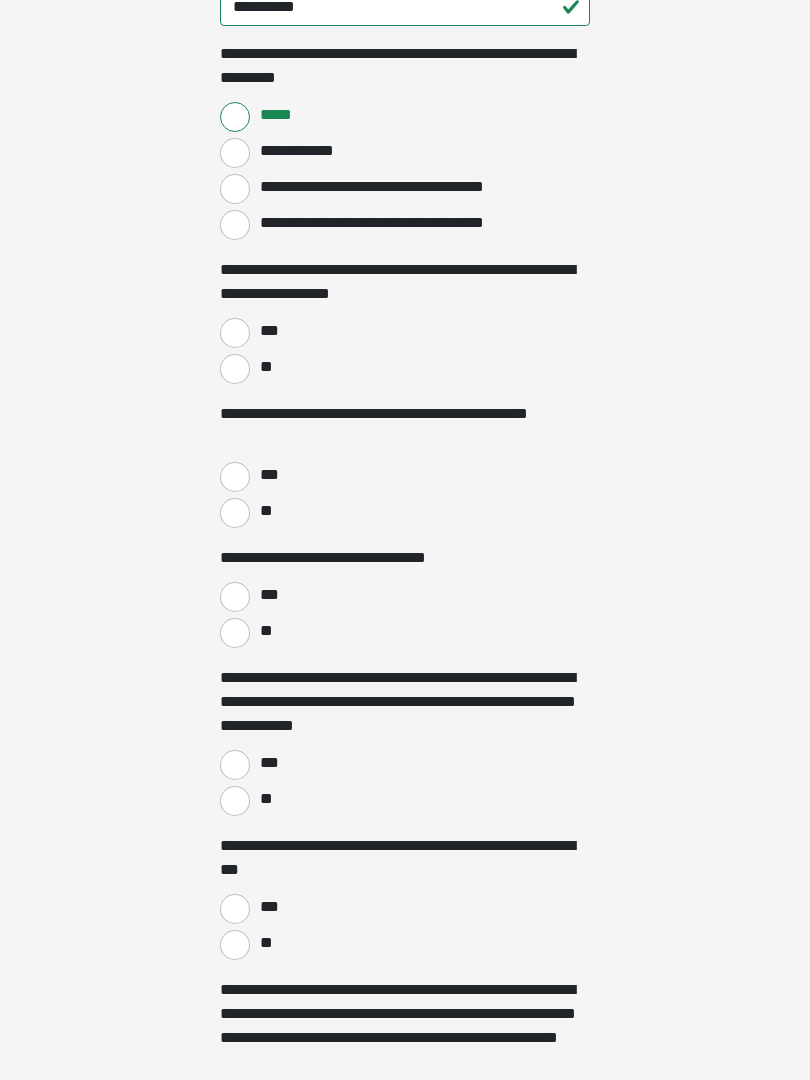 radio on "****" 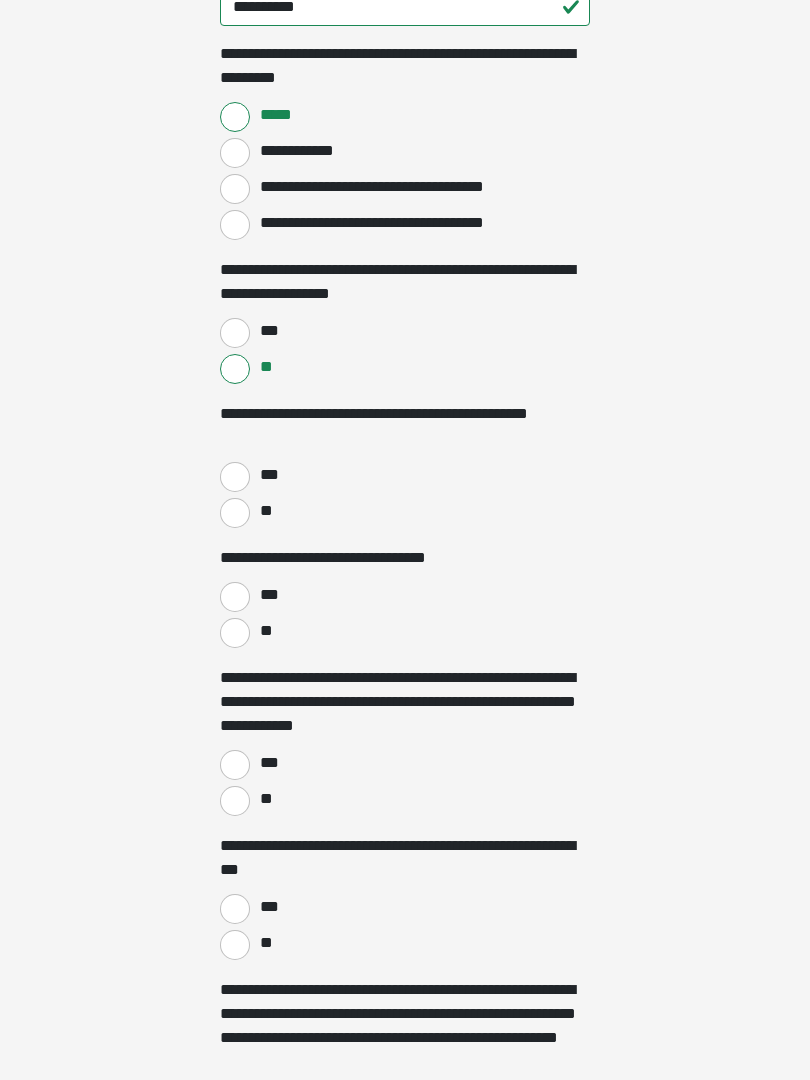 click on "**" at bounding box center [265, 511] 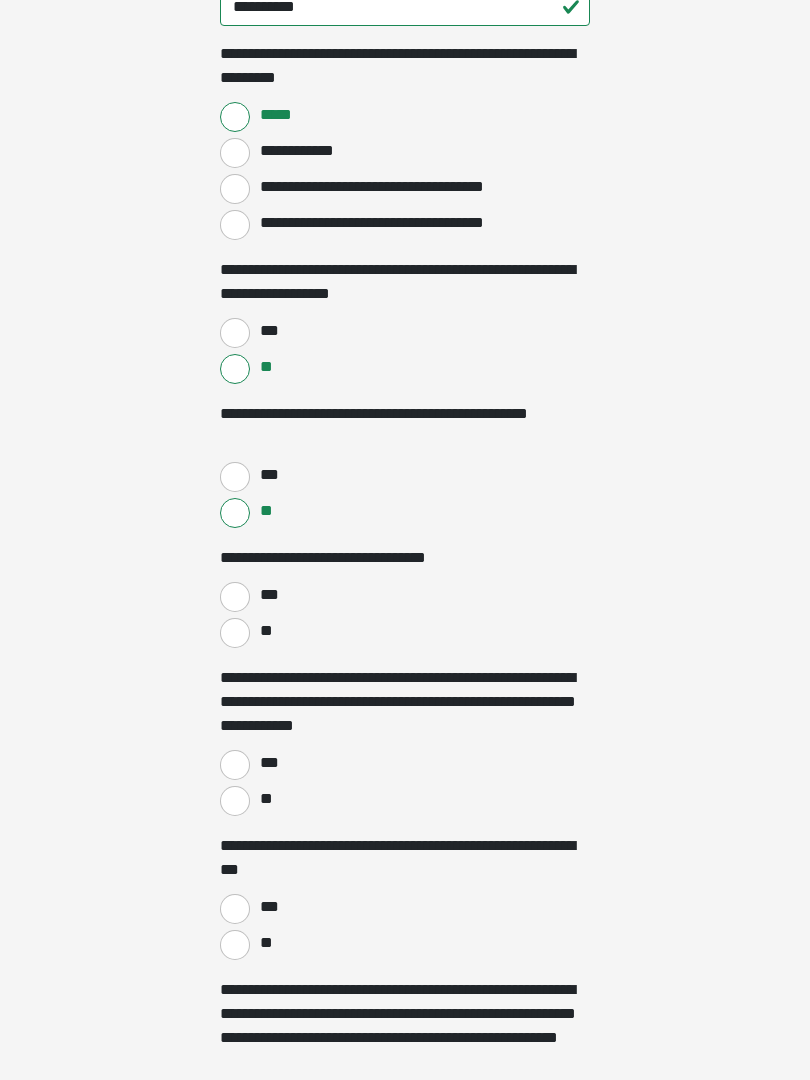 click on "**" at bounding box center [235, 633] 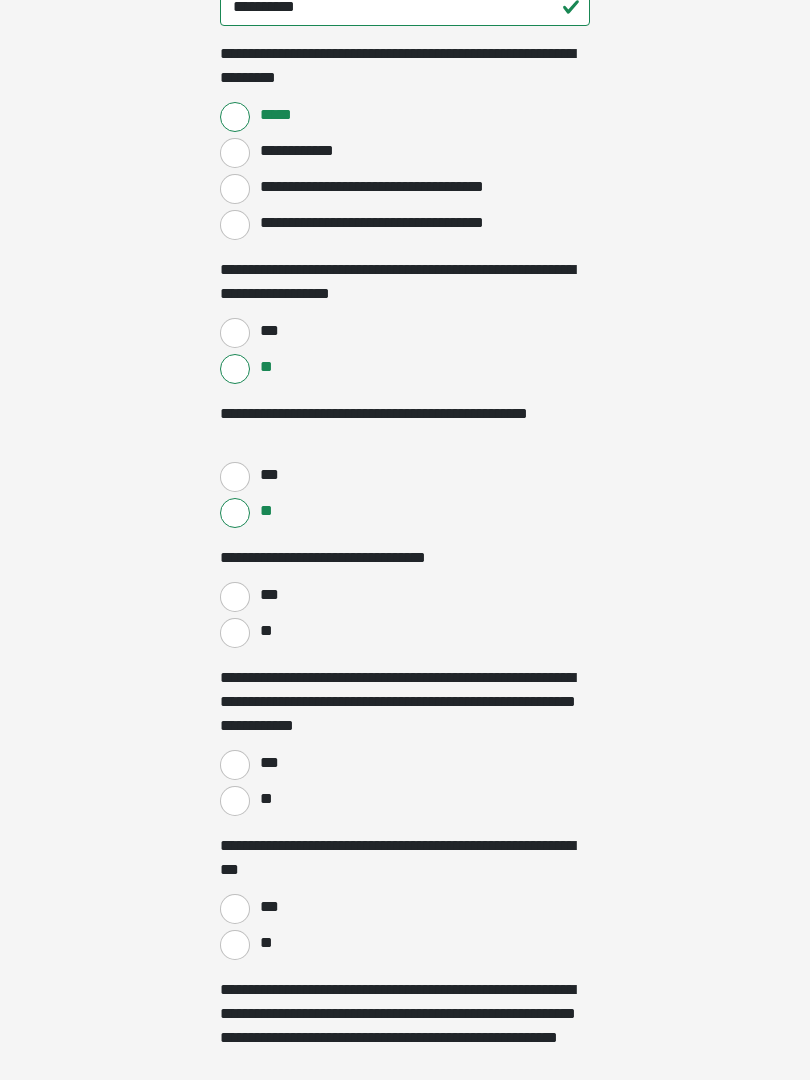 click on "**" at bounding box center [235, 801] 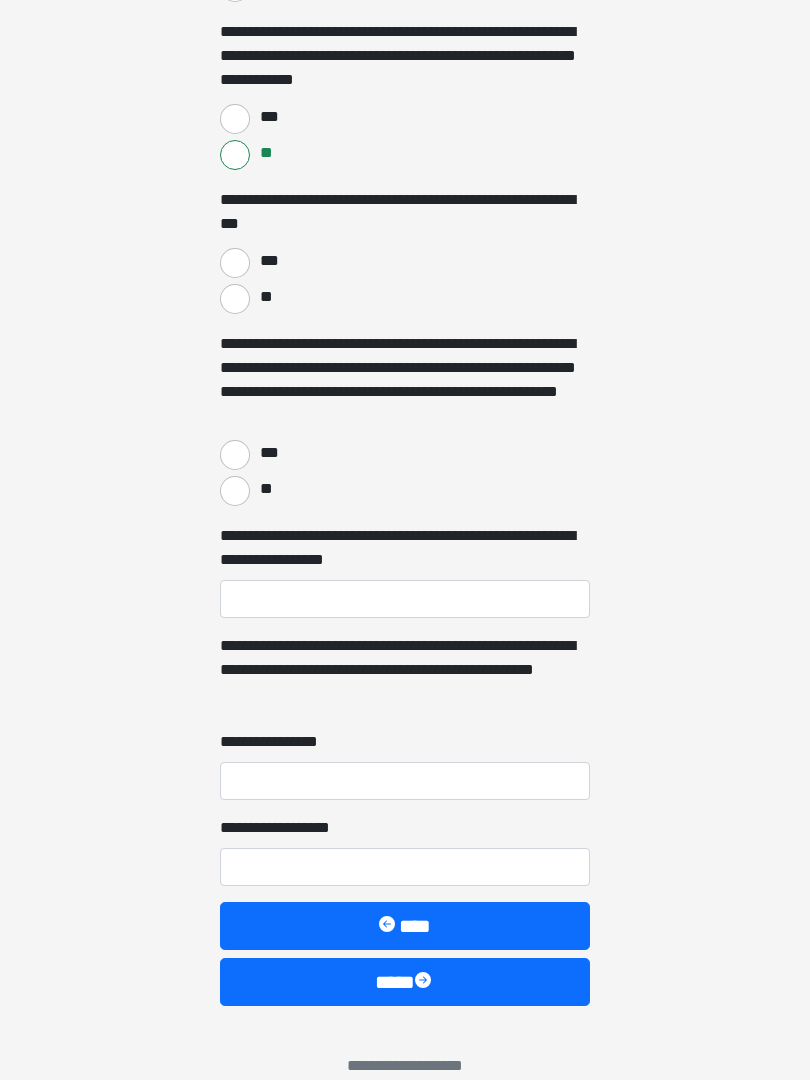 scroll, scrollTop: 2476, scrollLeft: 0, axis: vertical 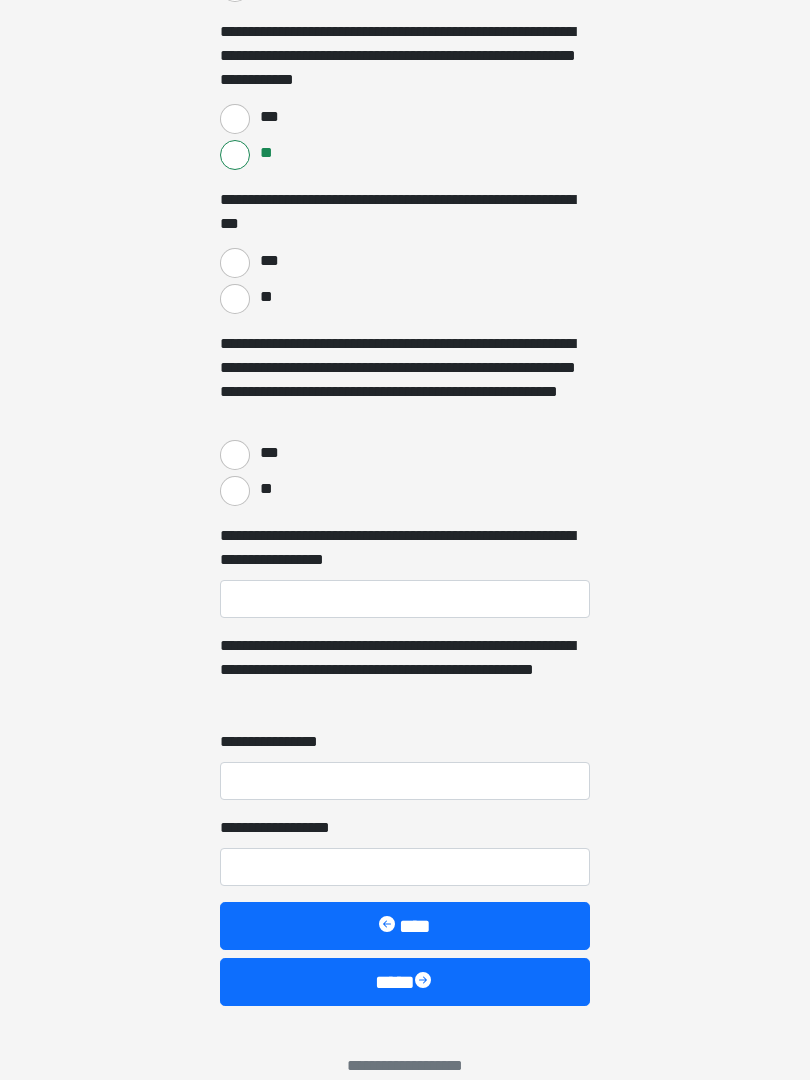 click on "***" at bounding box center (235, 263) 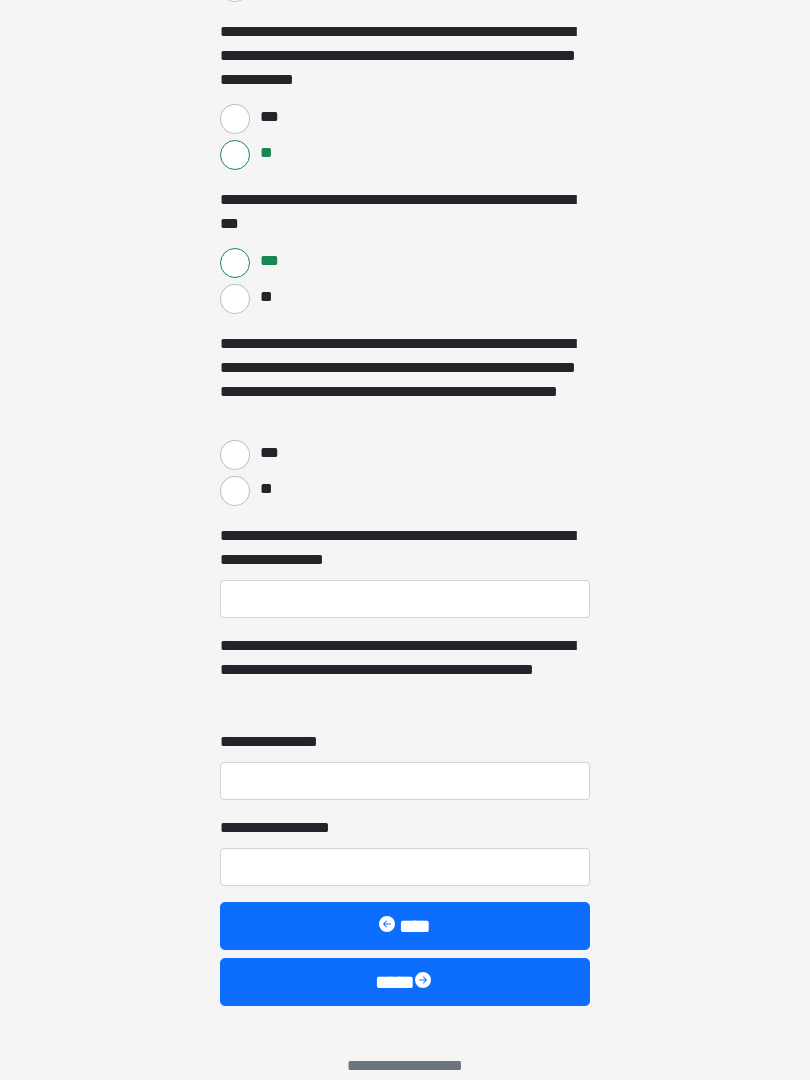 click on "**" at bounding box center [235, 491] 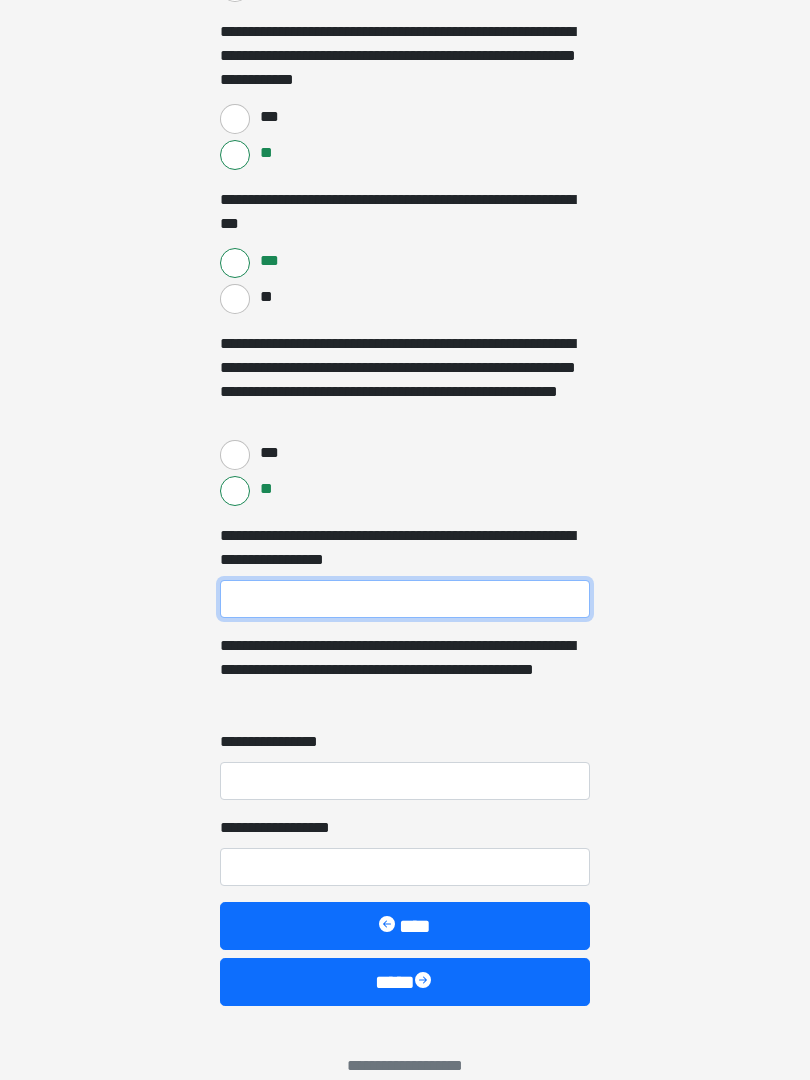click on "**********" at bounding box center (405, 599) 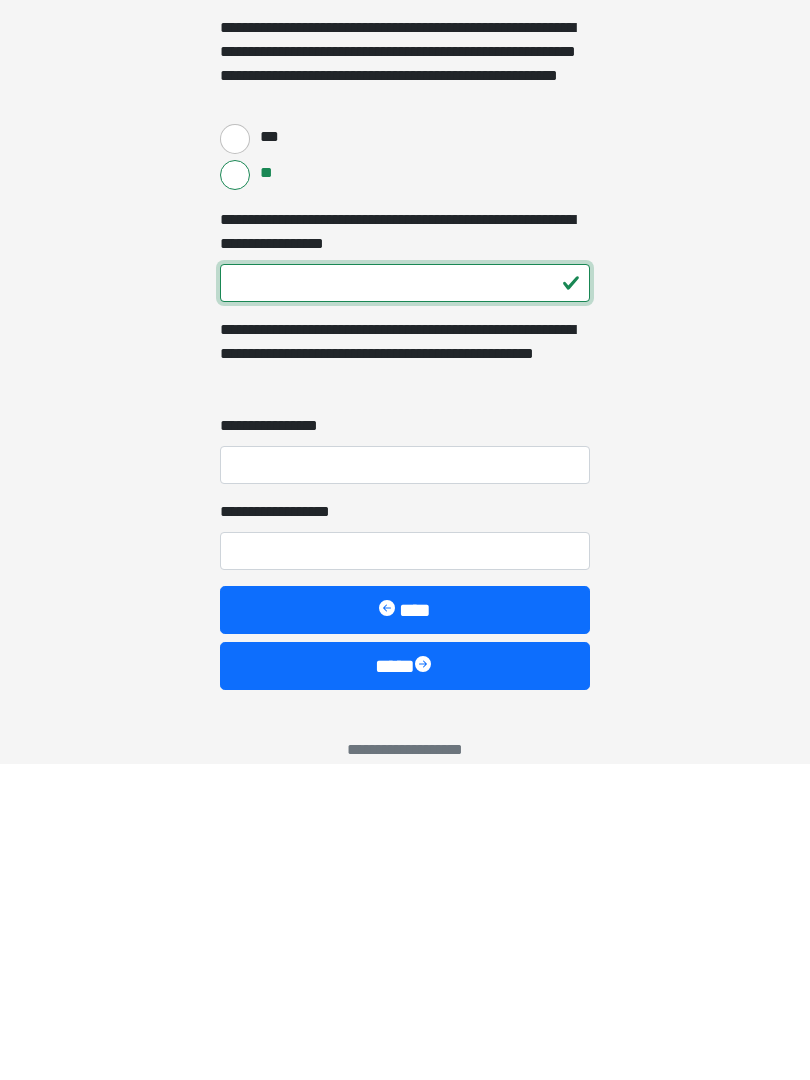 scroll, scrollTop: 2505, scrollLeft: 0, axis: vertical 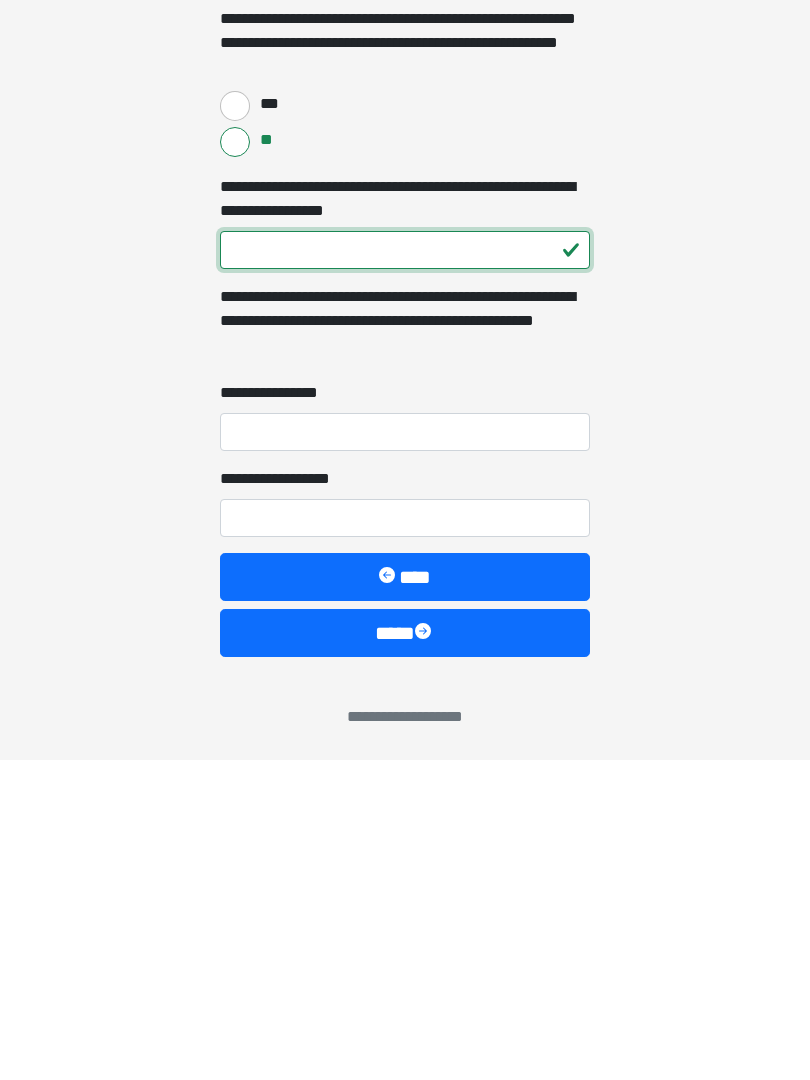 type on "***" 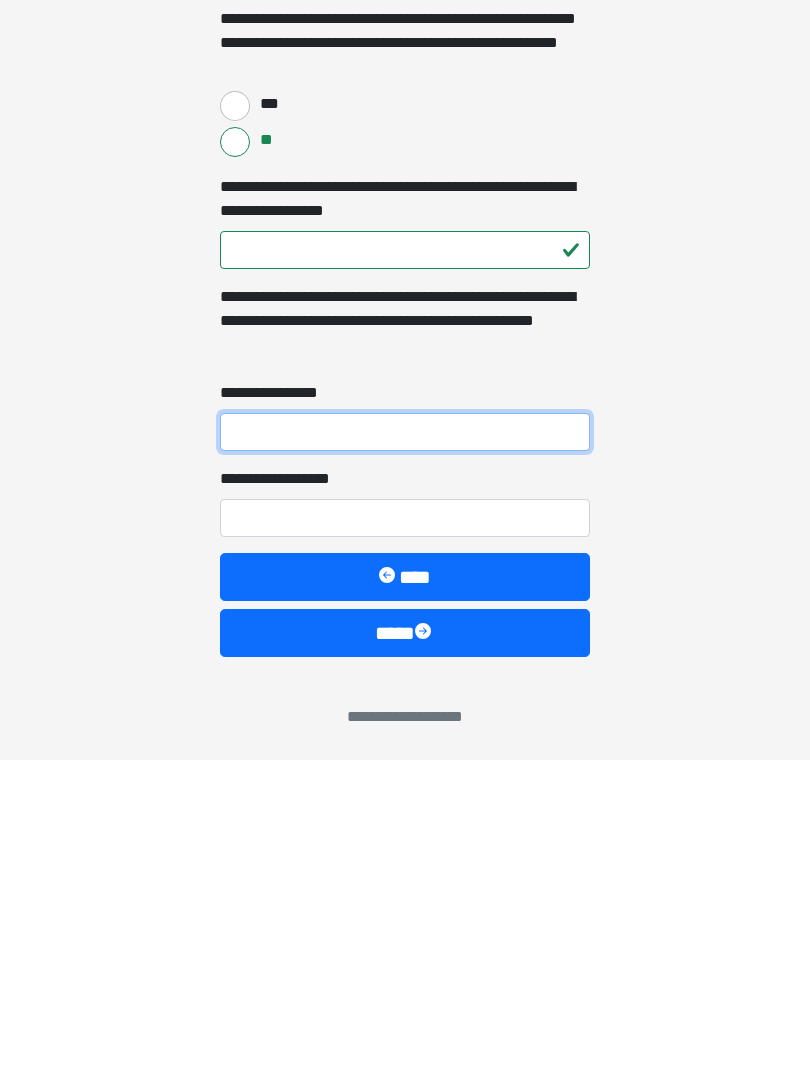 click on "**********" at bounding box center (405, 752) 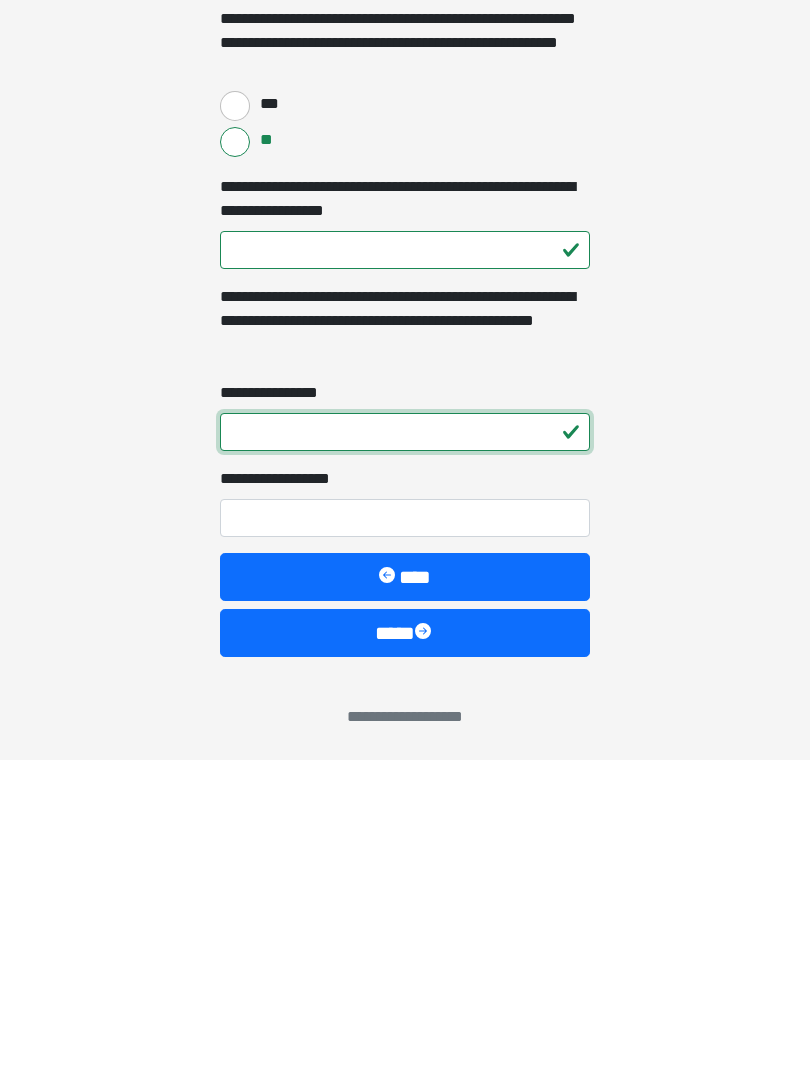 type on "*" 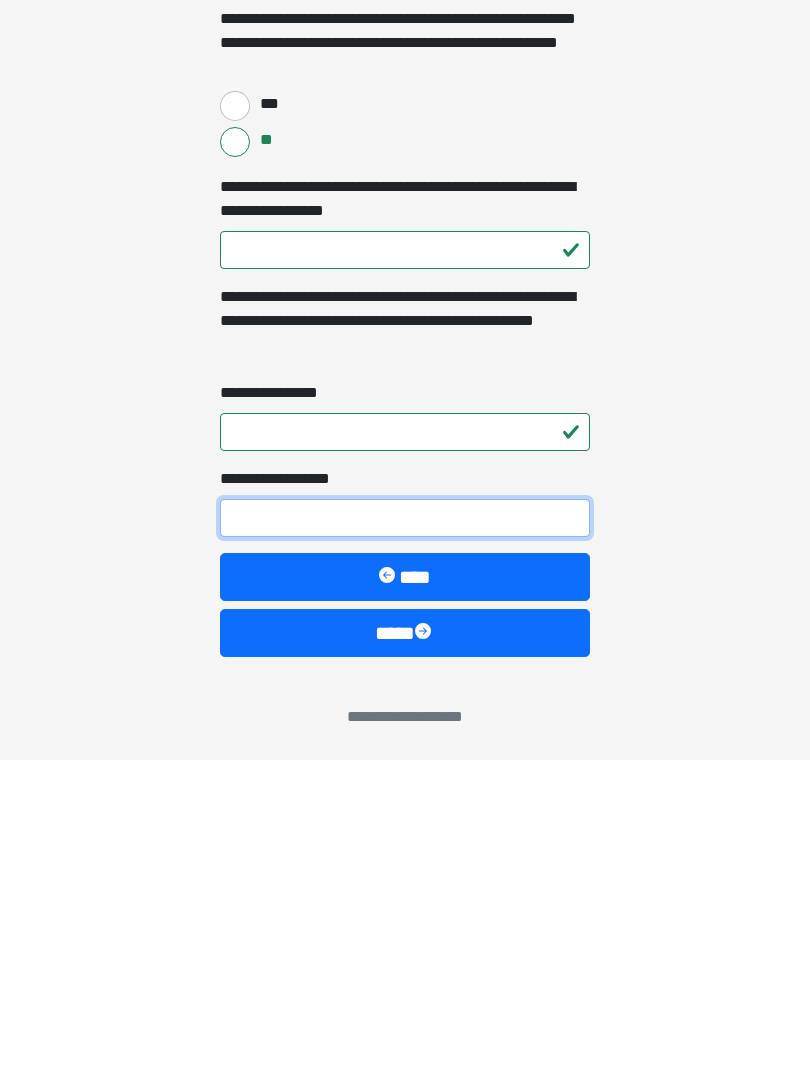 click on "**********" at bounding box center (405, 838) 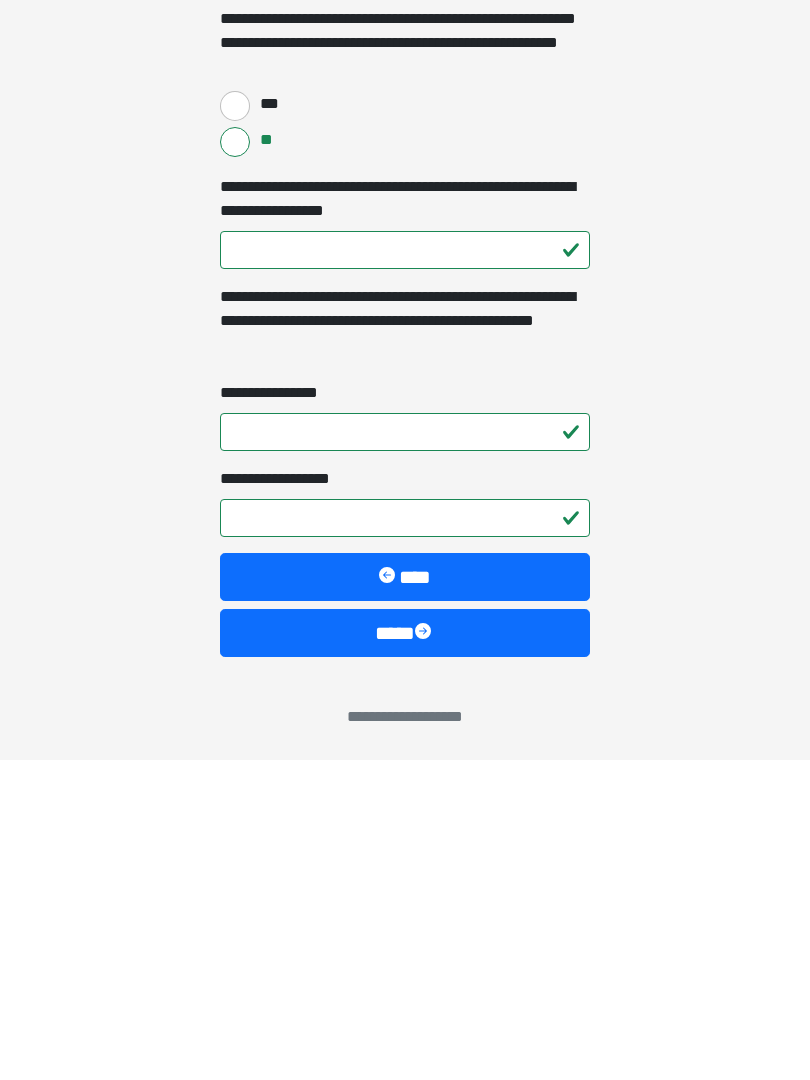 click on "****" at bounding box center [405, 953] 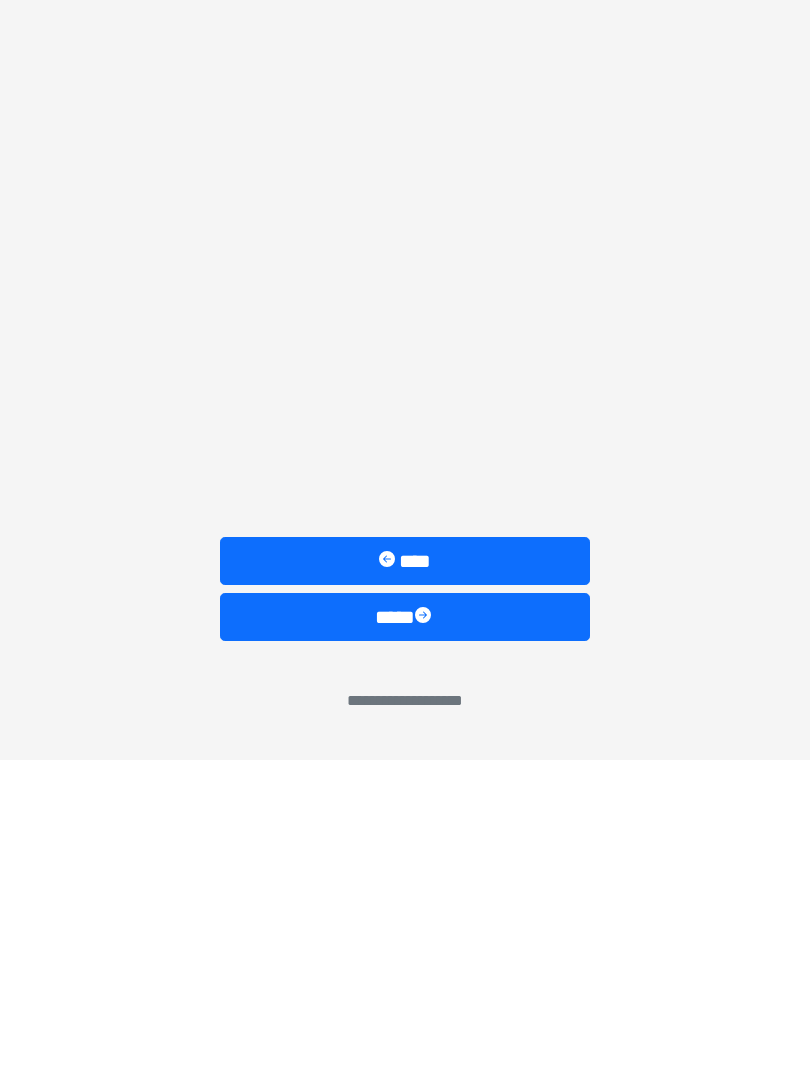 scroll, scrollTop: 0, scrollLeft: 0, axis: both 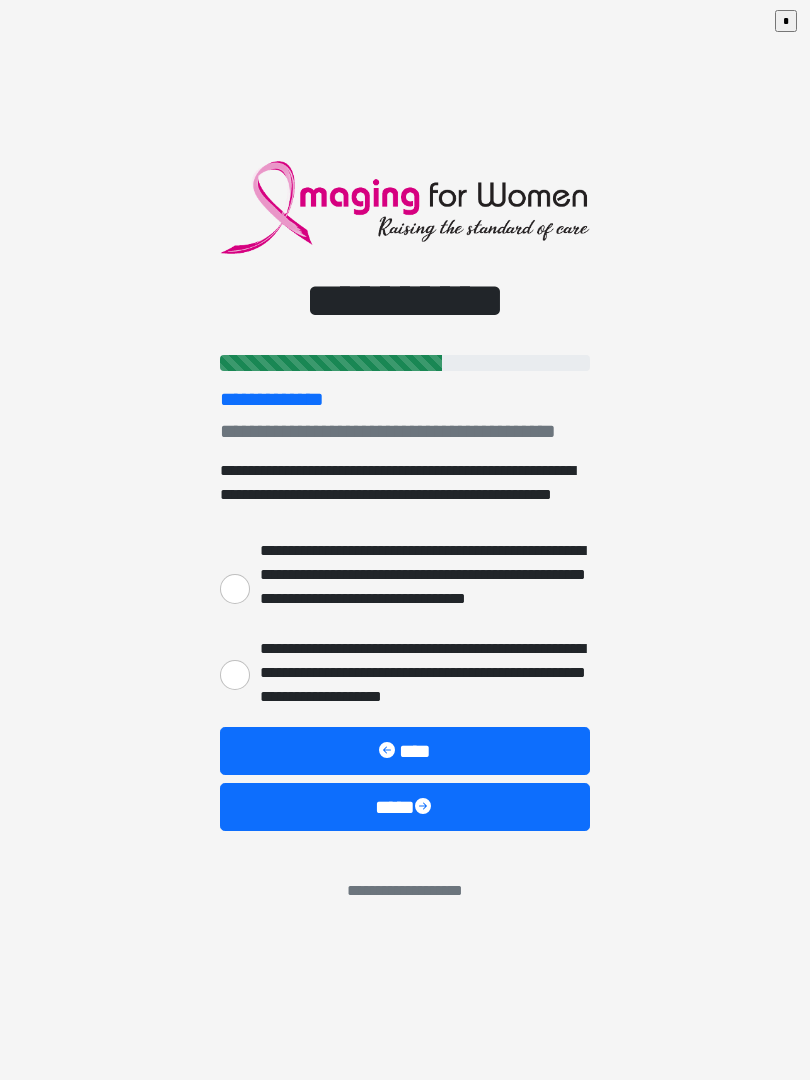 click on "**********" at bounding box center (235, 589) 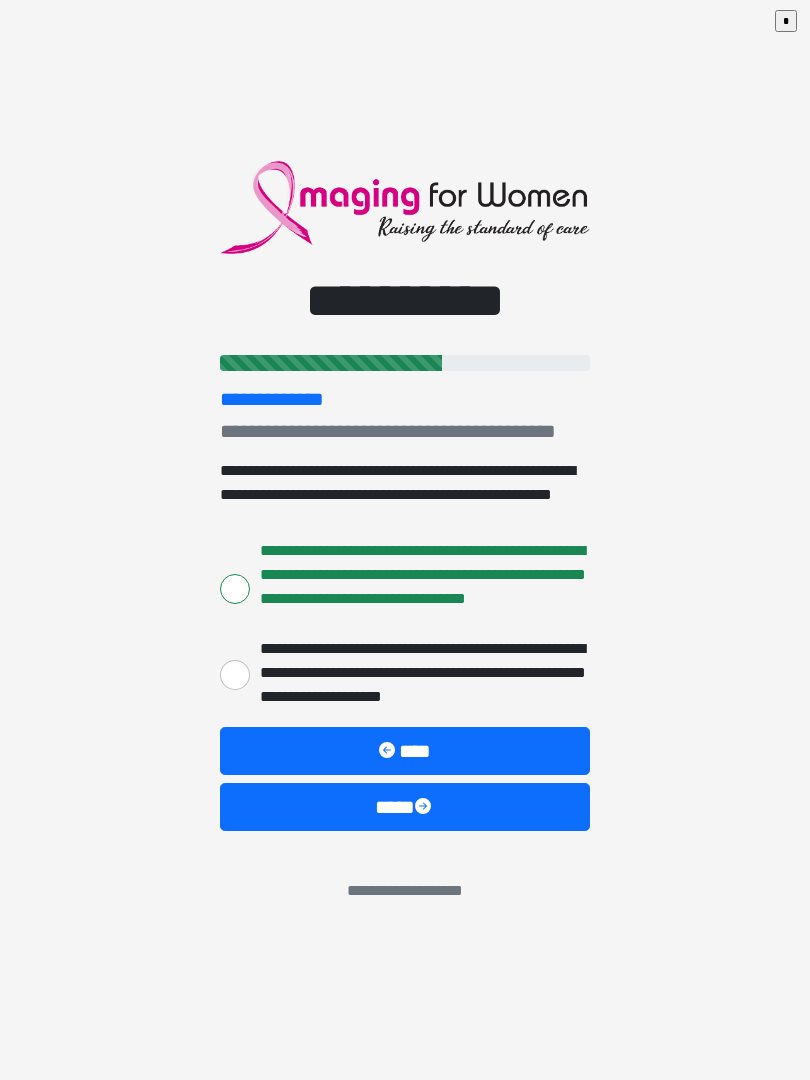 click on "****" at bounding box center [405, 807] 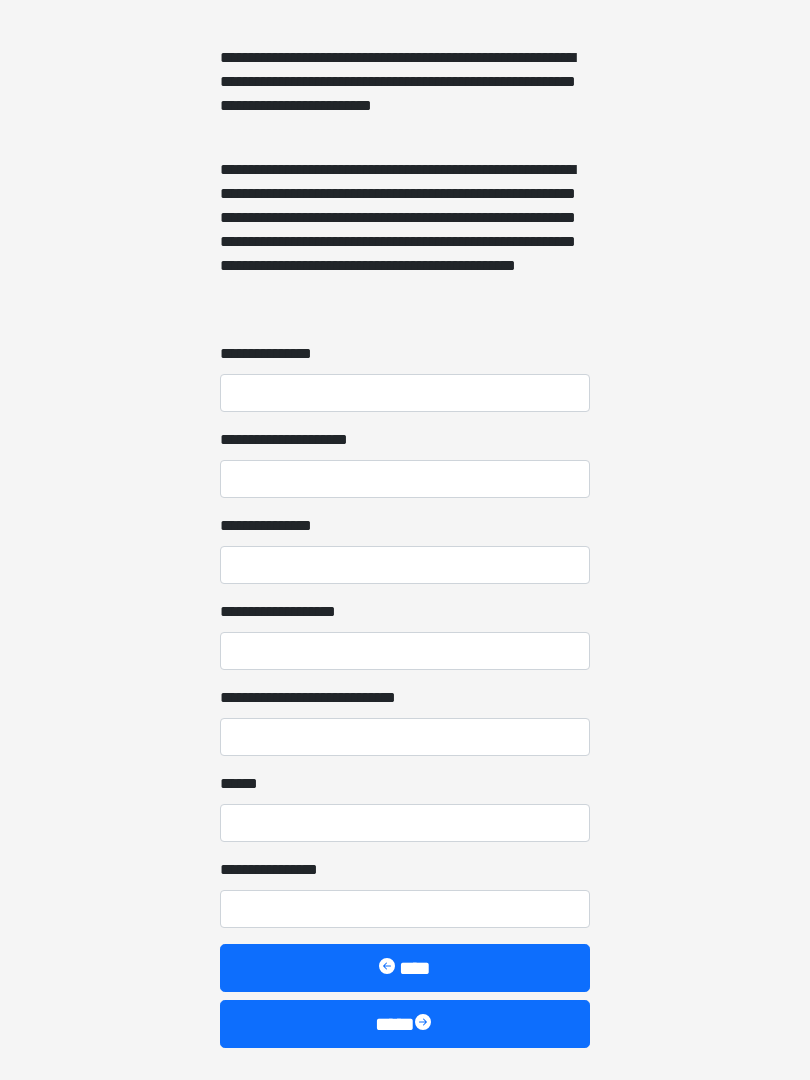 scroll, scrollTop: 1401, scrollLeft: 0, axis: vertical 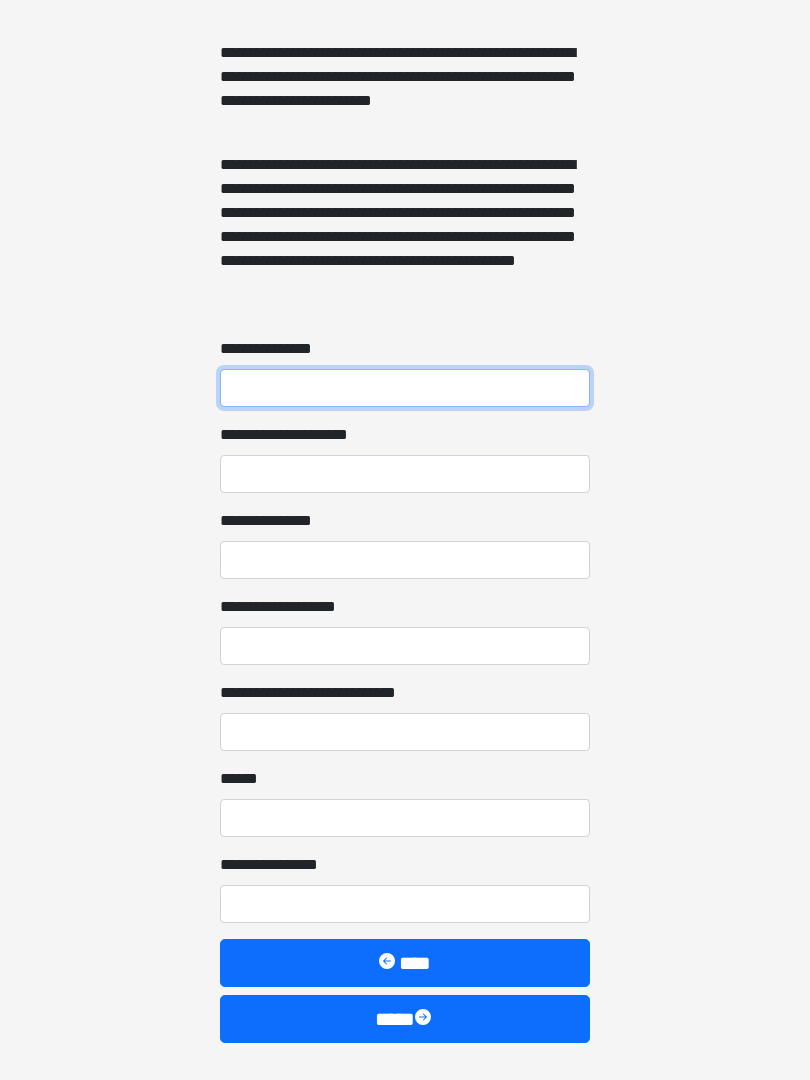 click on "**********" at bounding box center [405, 388] 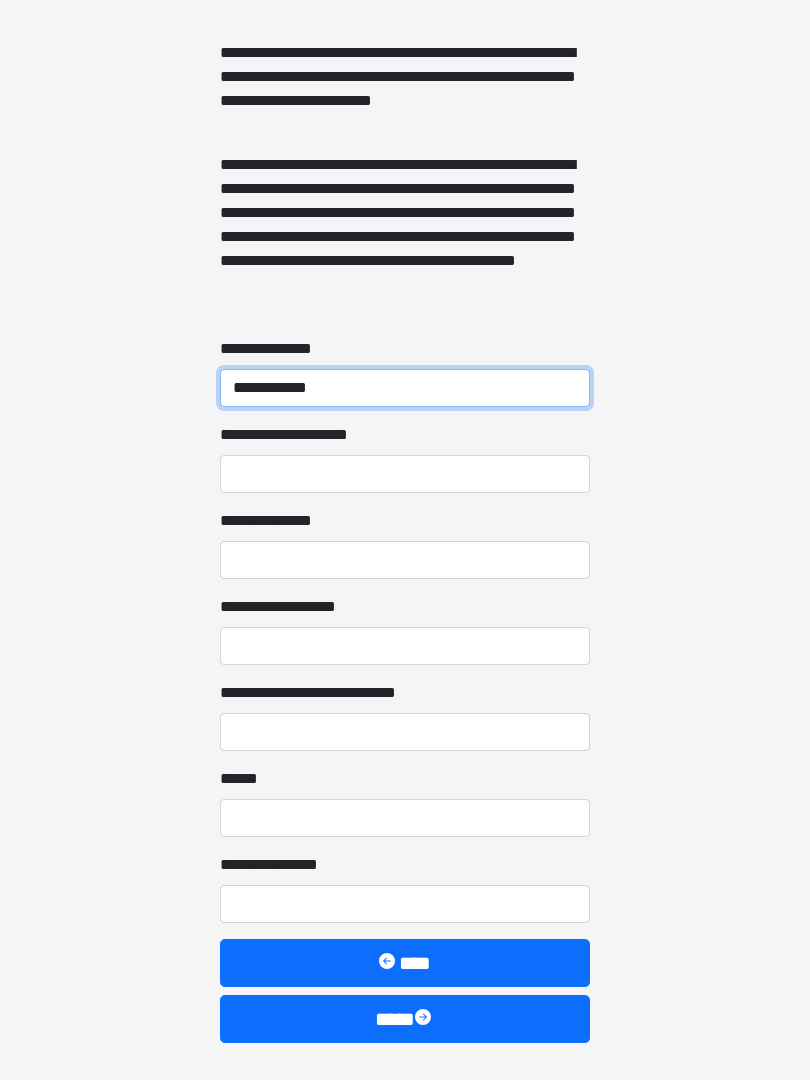 type on "**********" 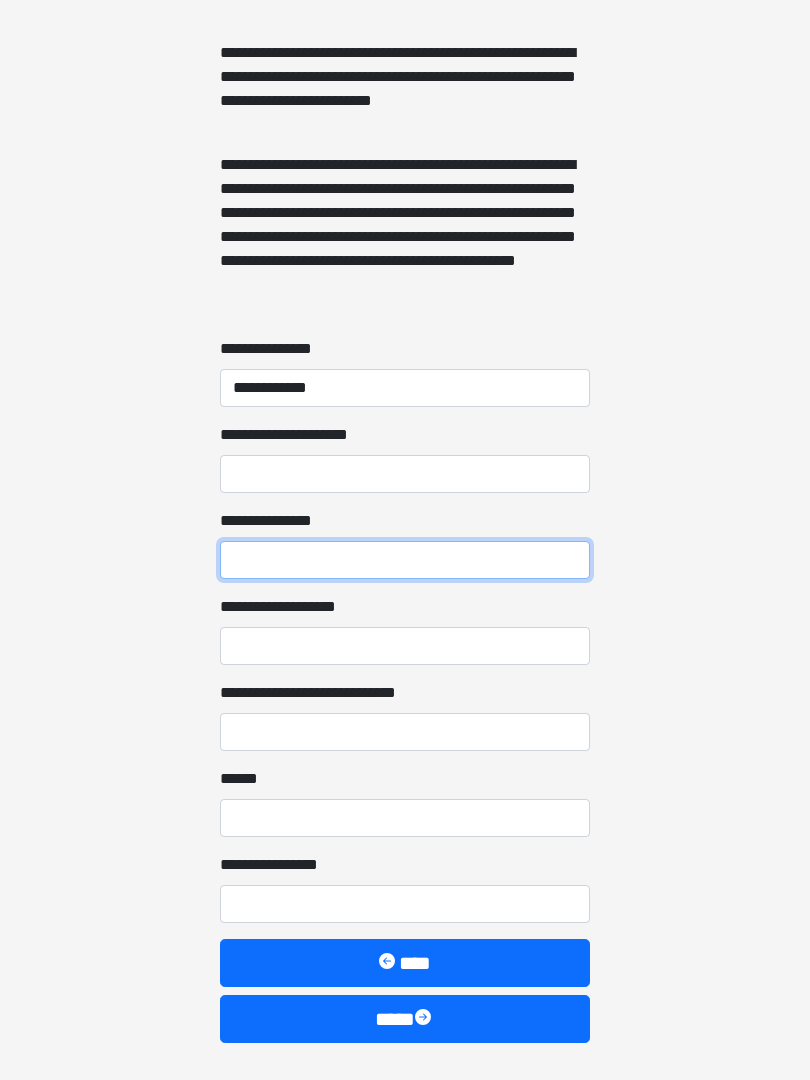 click on "**********" at bounding box center [405, 560] 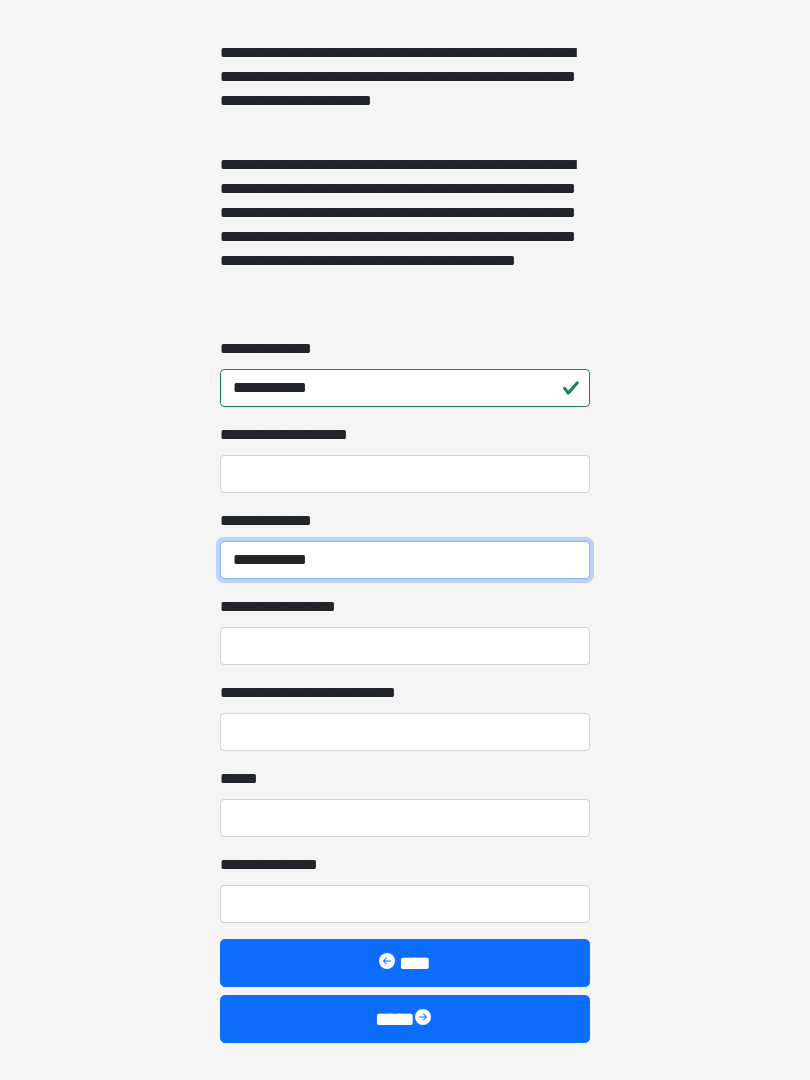 type on "**********" 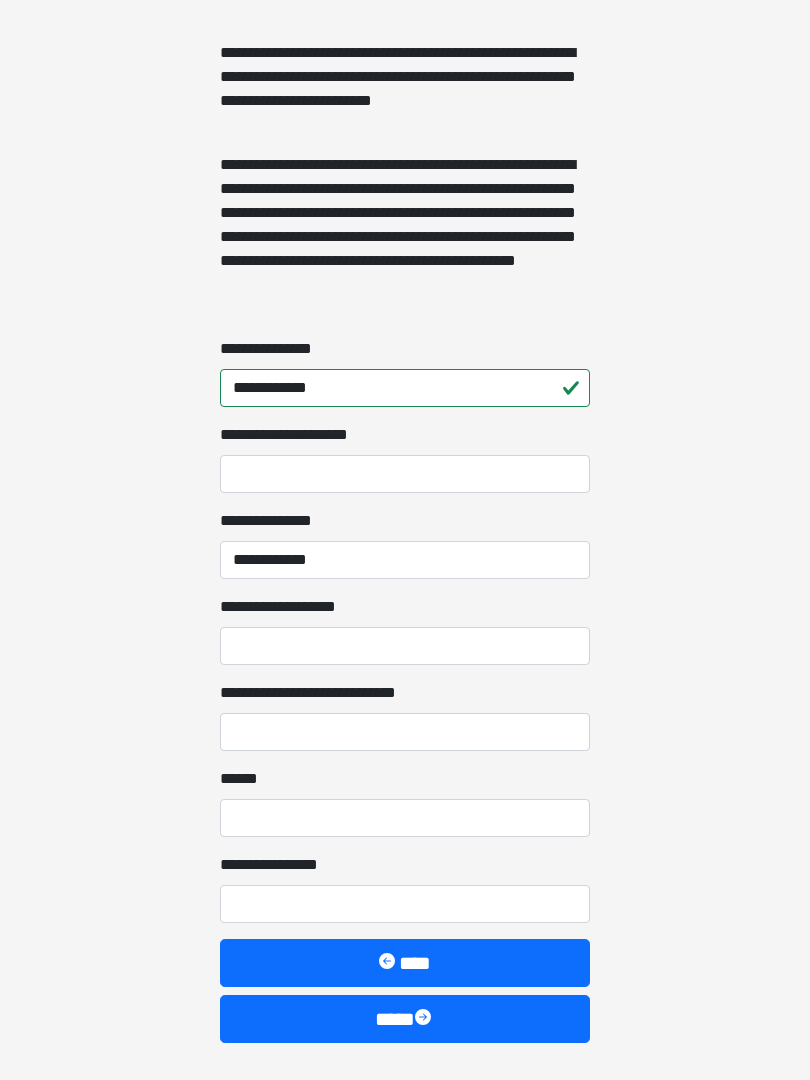 click on "**********" at bounding box center [405, -62] 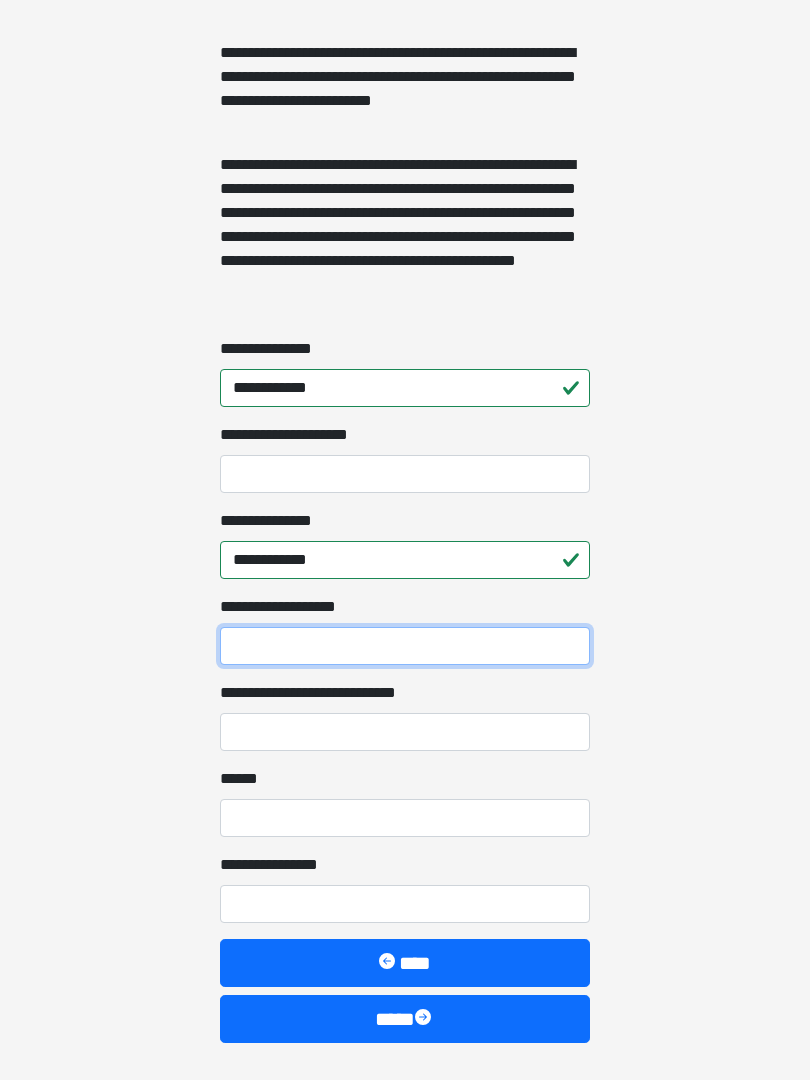 click on "**********" at bounding box center [405, 646] 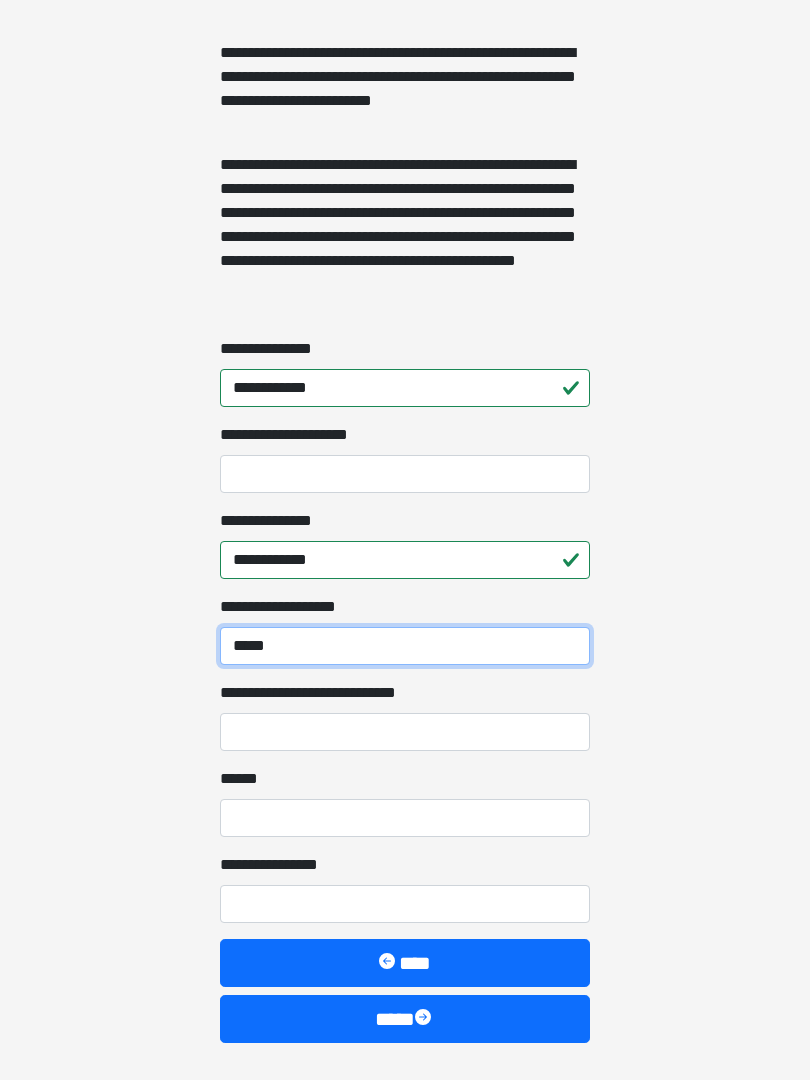 type on "*****" 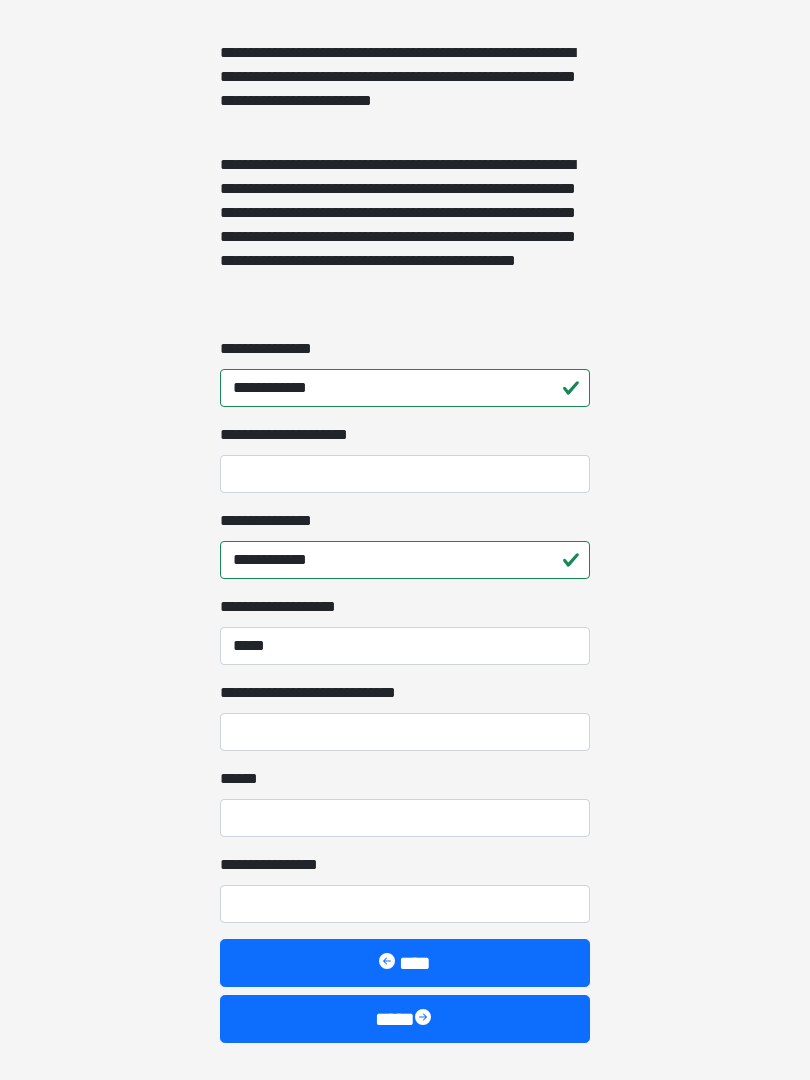 click on "**********" at bounding box center [405, 732] 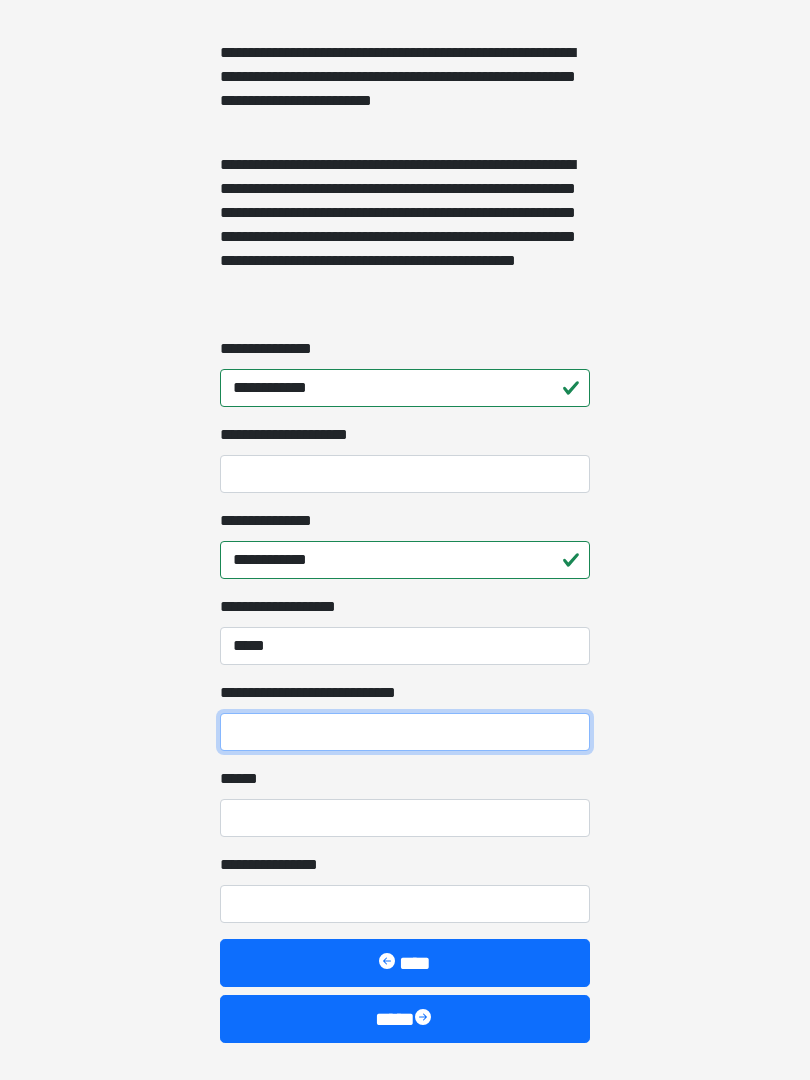 scroll, scrollTop: 1432, scrollLeft: 0, axis: vertical 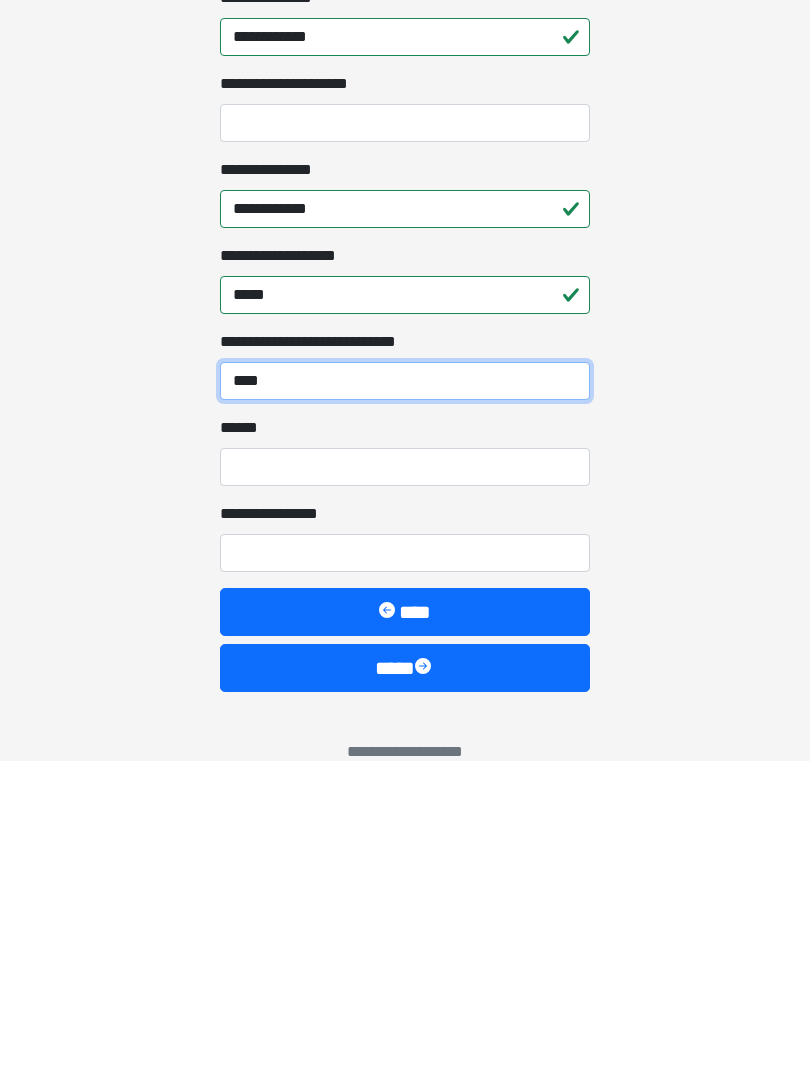 type on "****" 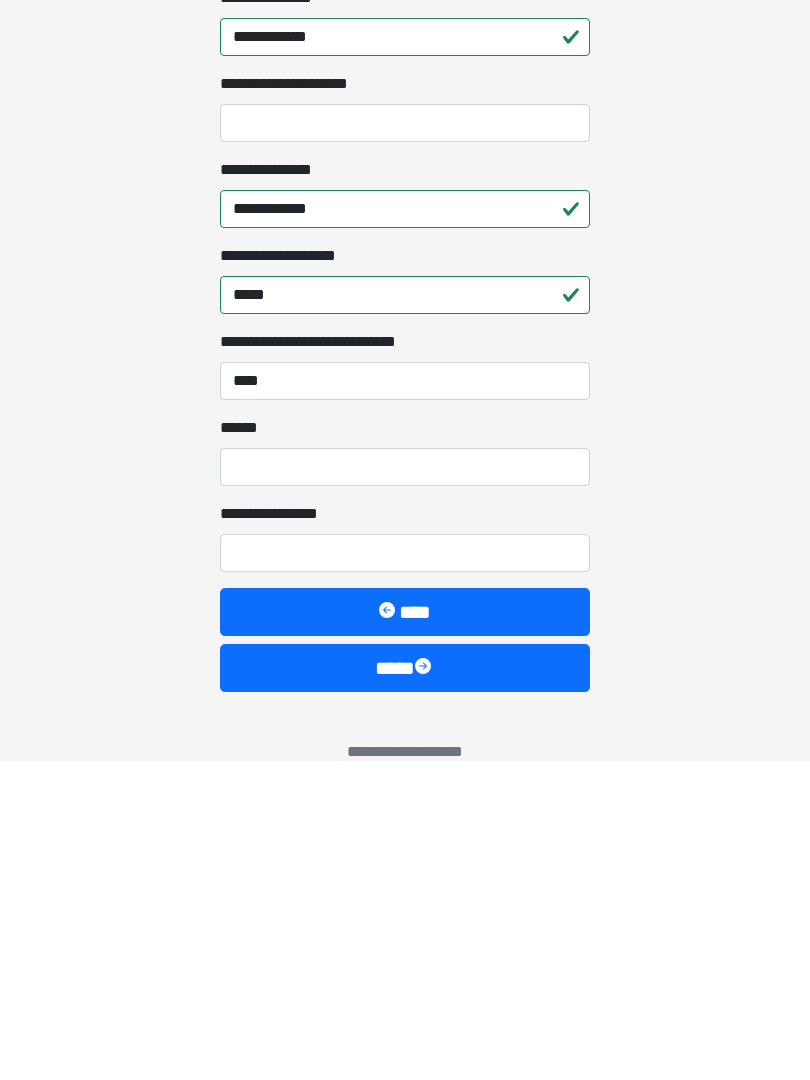 click on "**** *" at bounding box center [405, 787] 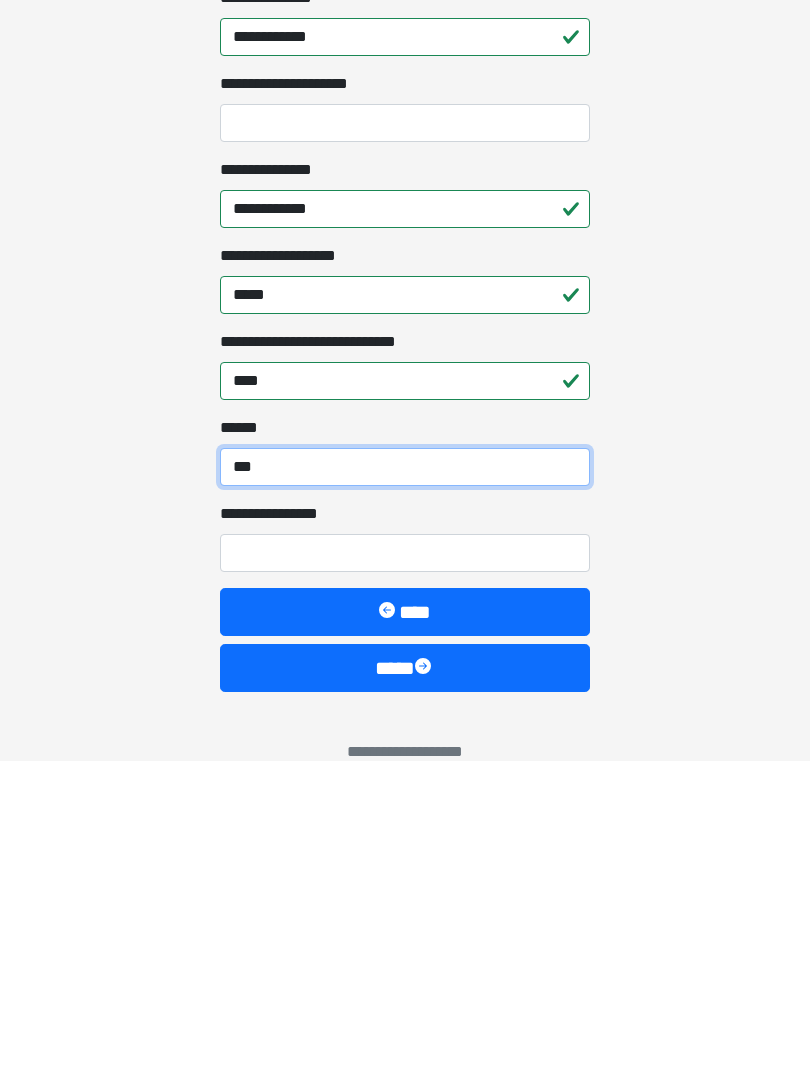 type on "***" 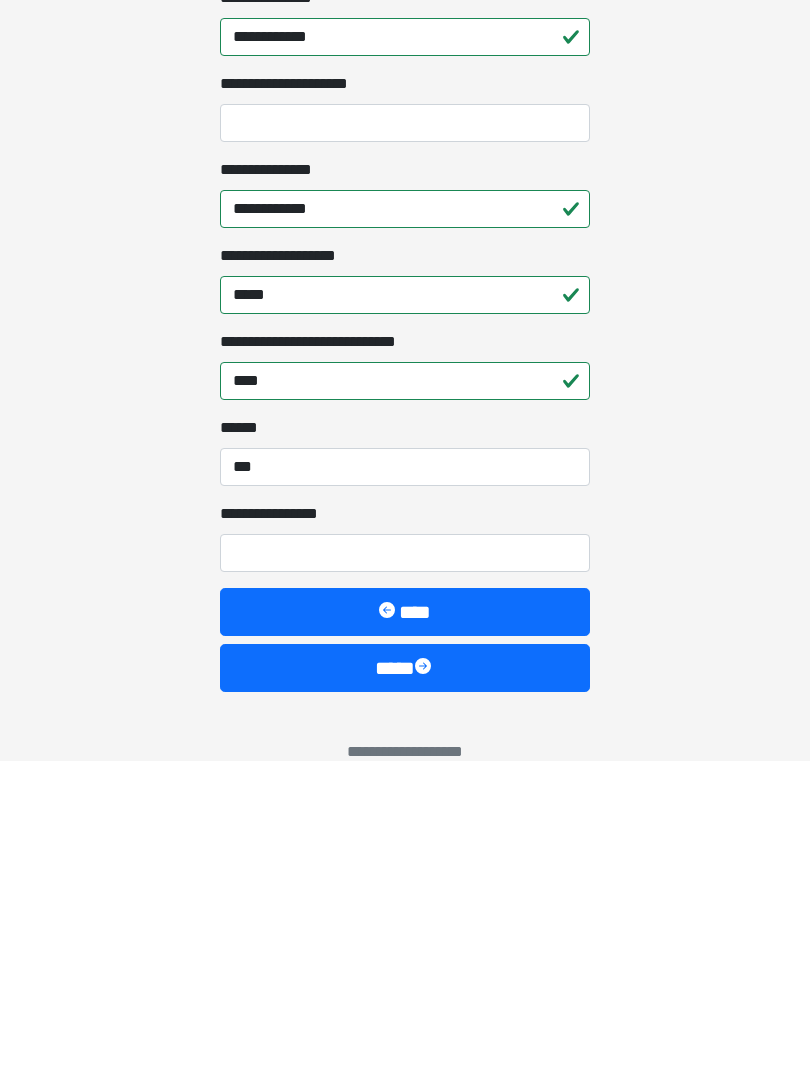 click on "**********" at bounding box center [405, 873] 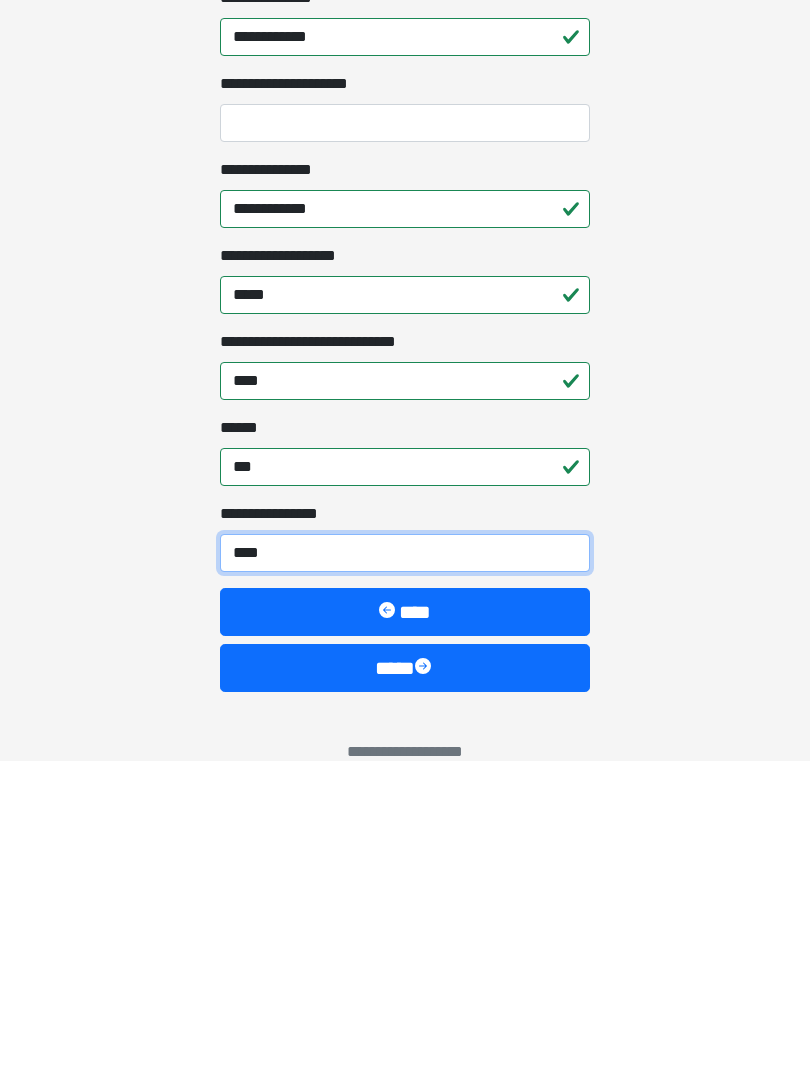 type on "*****" 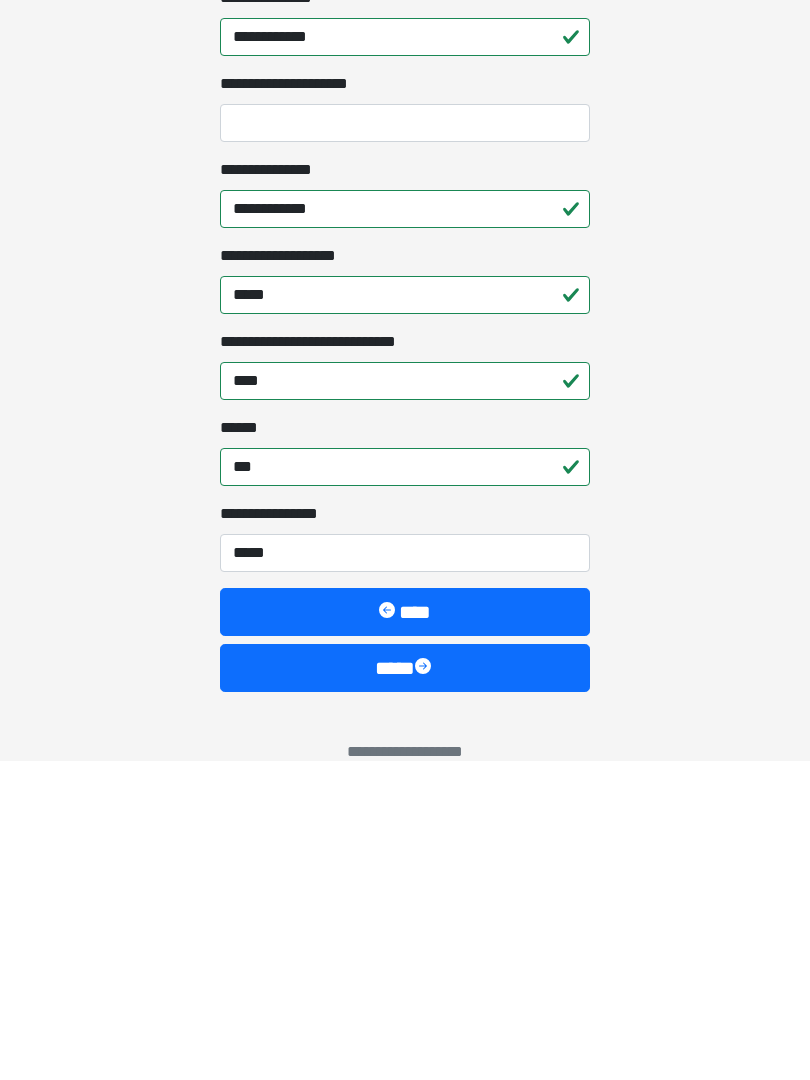 click on "****" at bounding box center [405, 988] 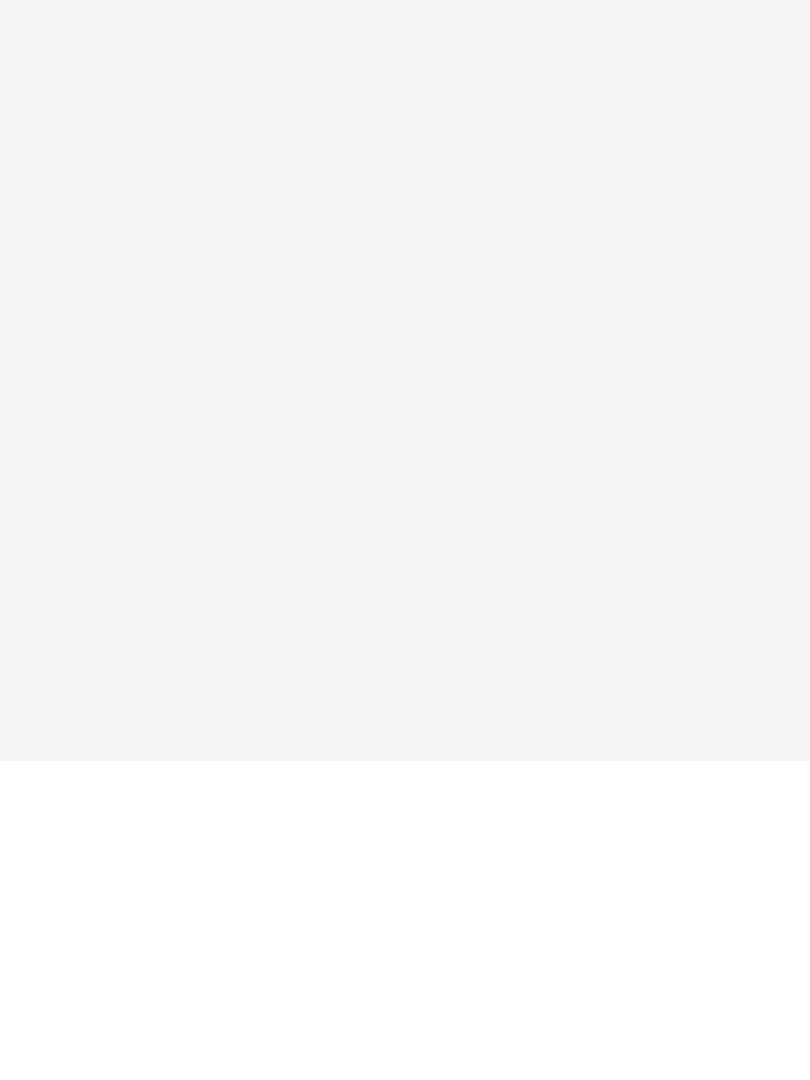 scroll, scrollTop: 0, scrollLeft: 0, axis: both 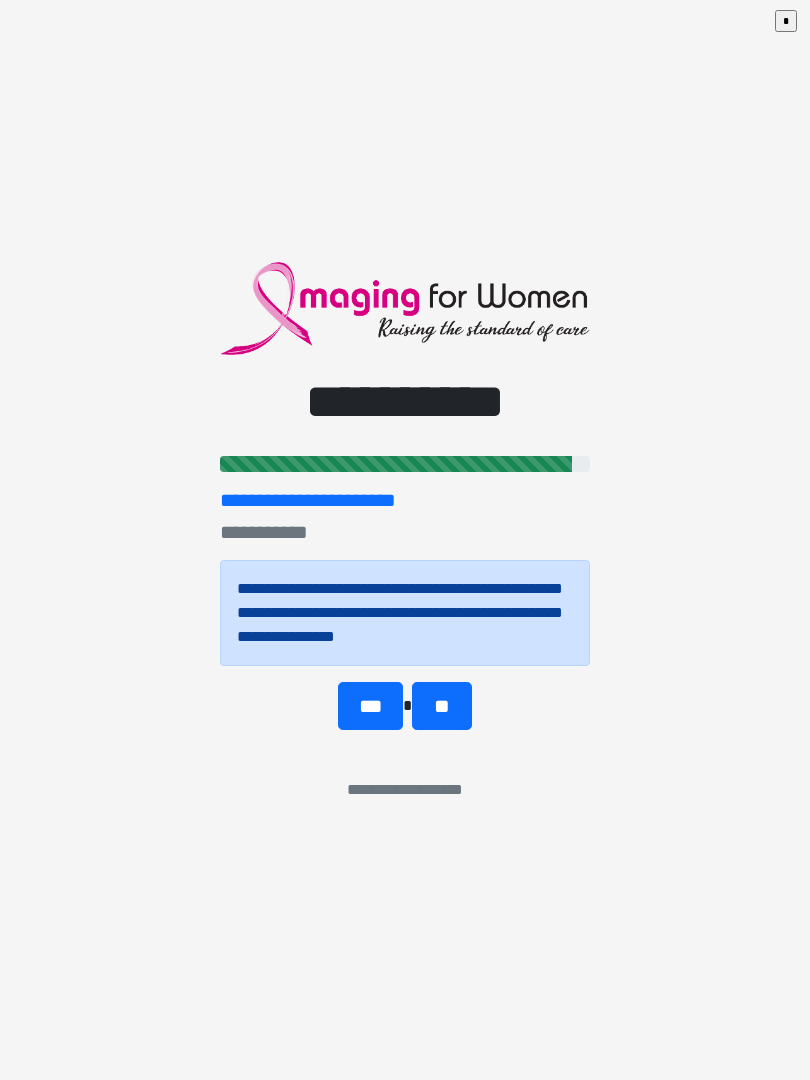click on "**" at bounding box center [441, 706] 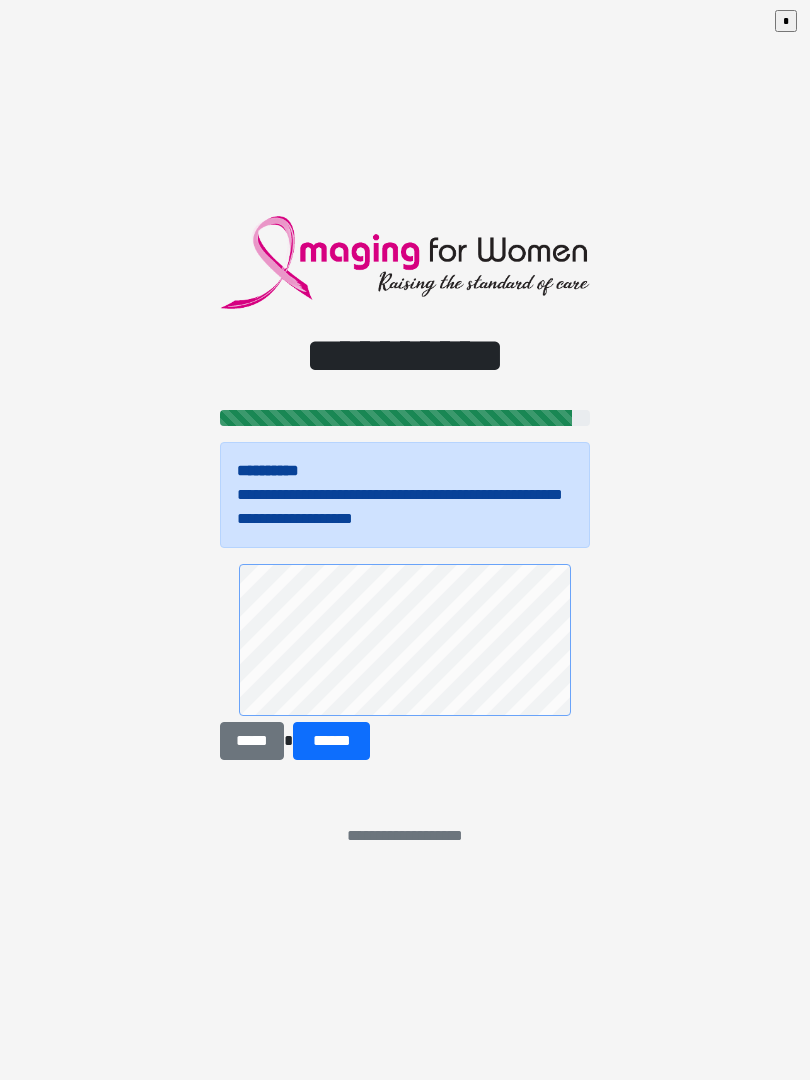 click on "******" at bounding box center (331, 741) 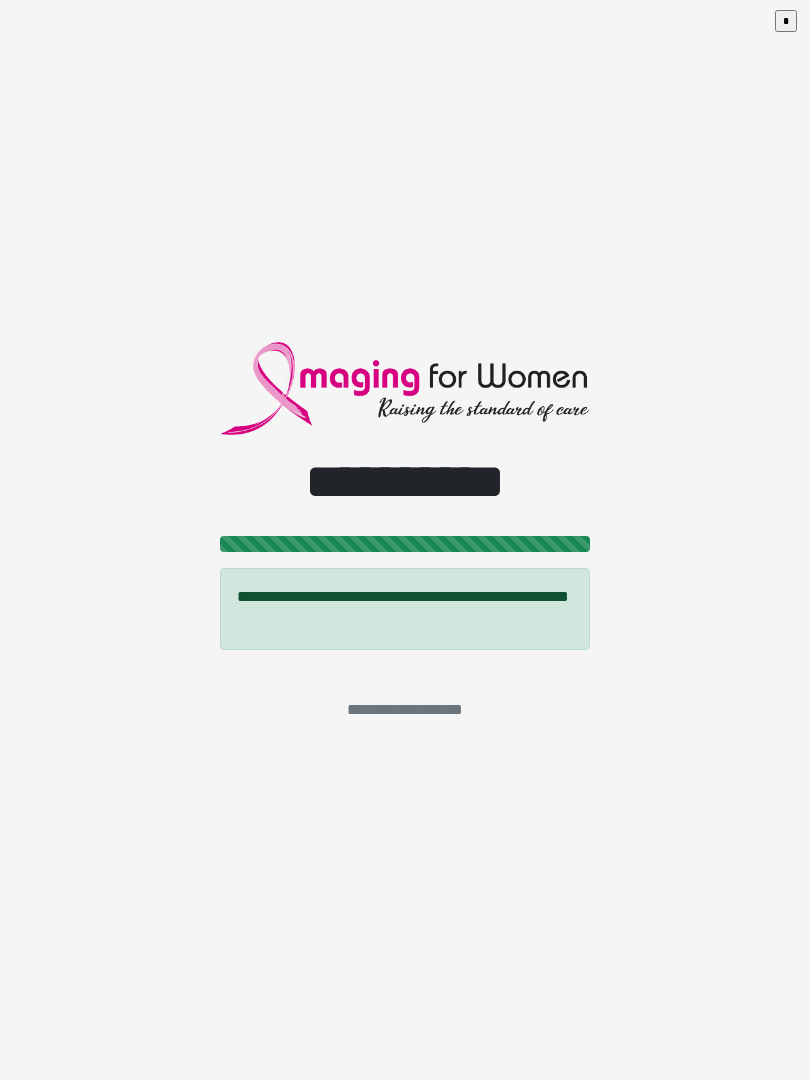 click on "*" at bounding box center [786, 21] 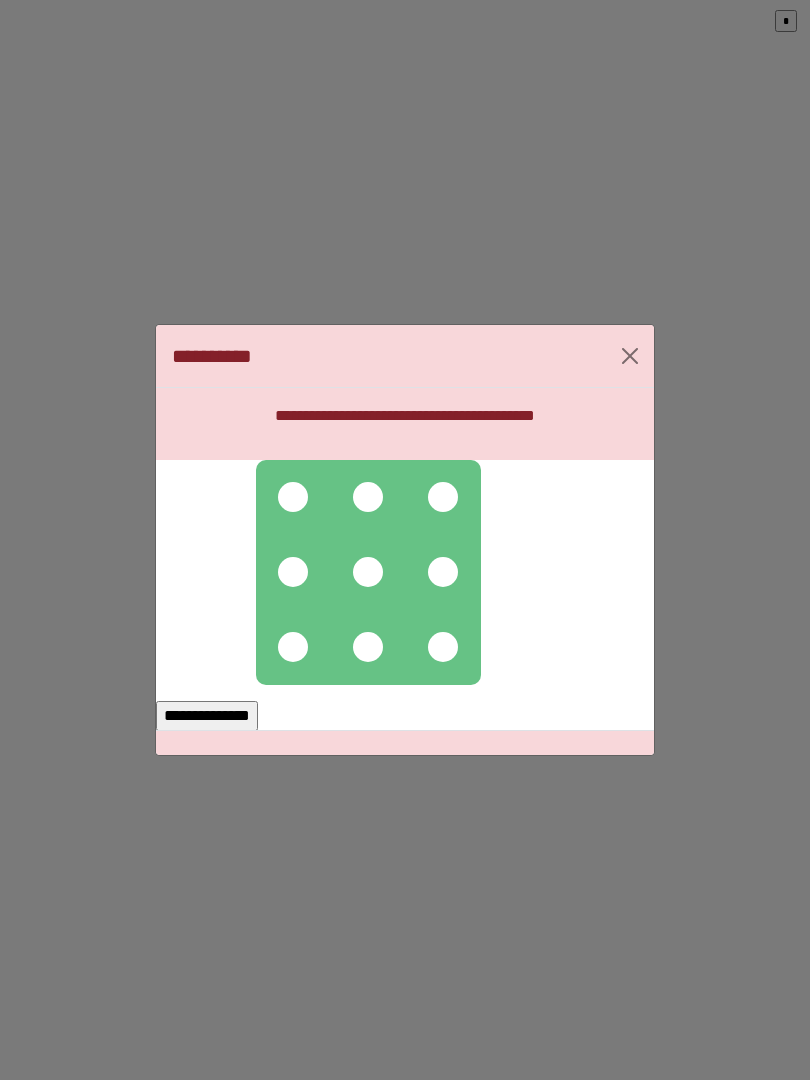 click at bounding box center (293, 497) 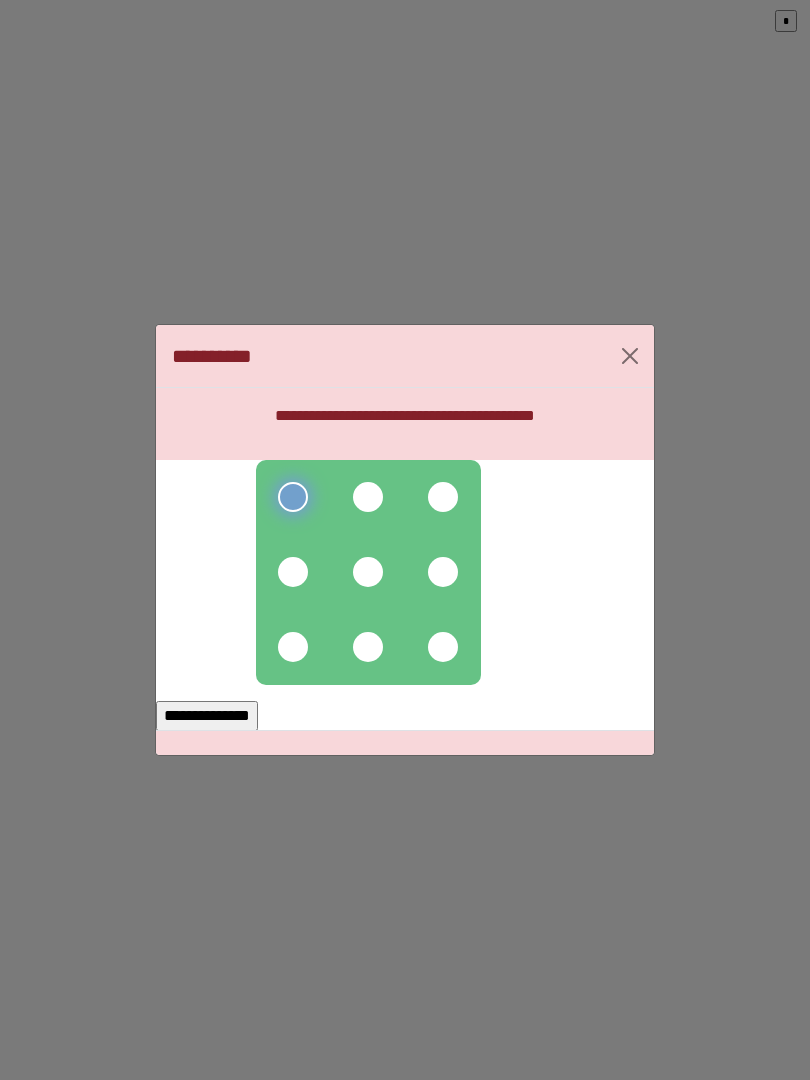 click at bounding box center [368, 497] 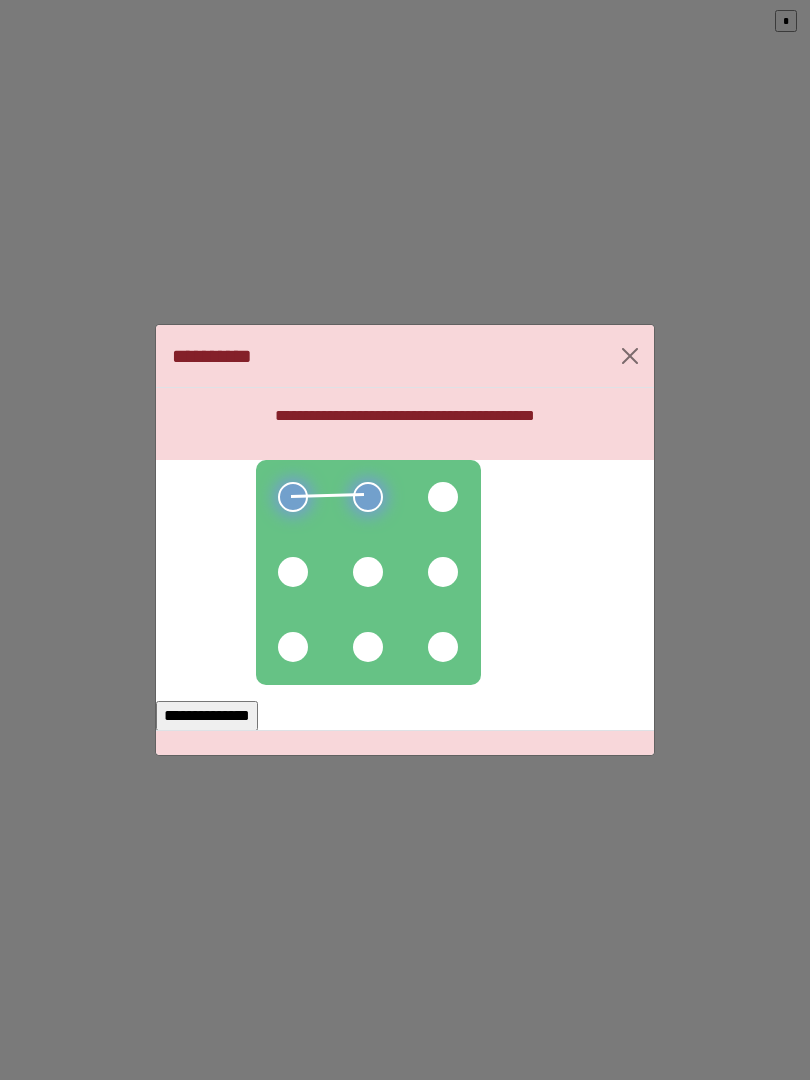 click at bounding box center [368, 572] 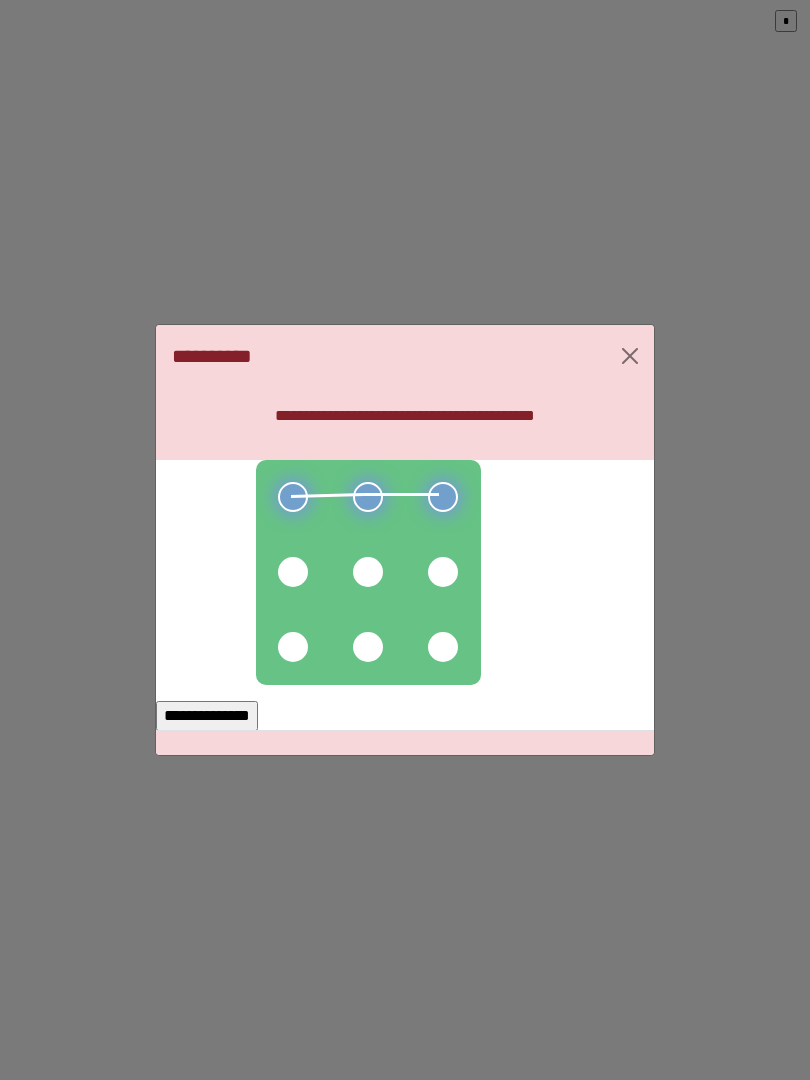click at bounding box center [443, 572] 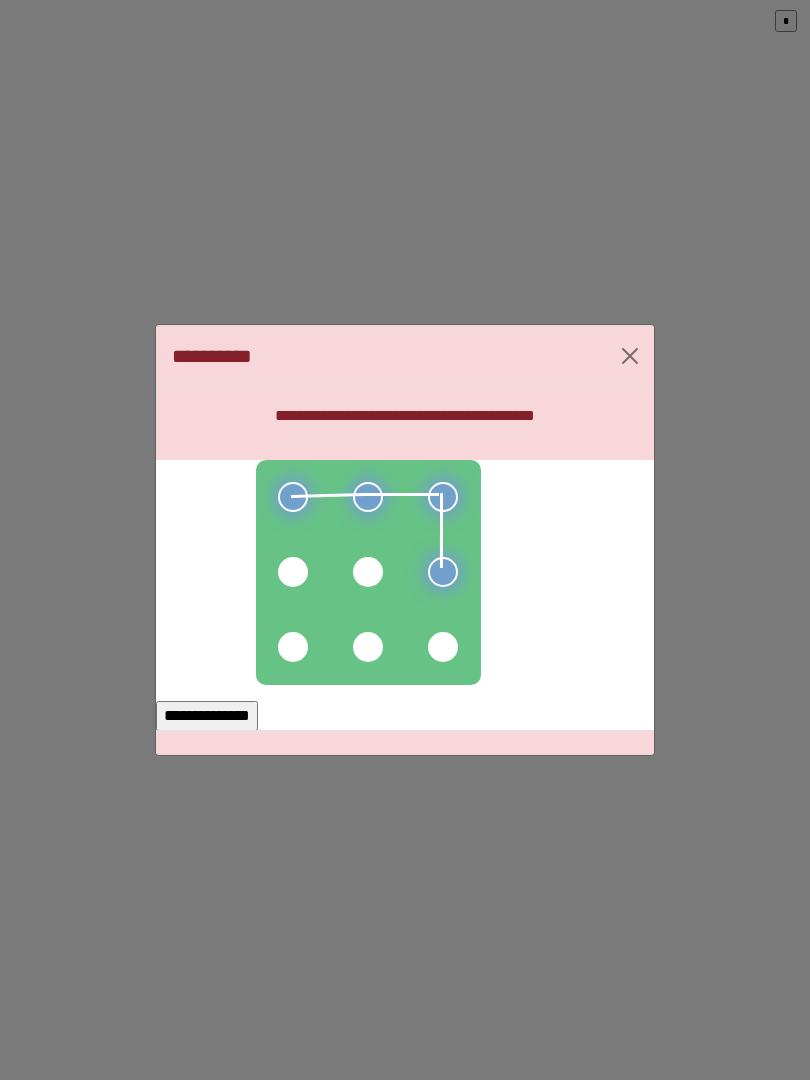 click at bounding box center [368, 572] 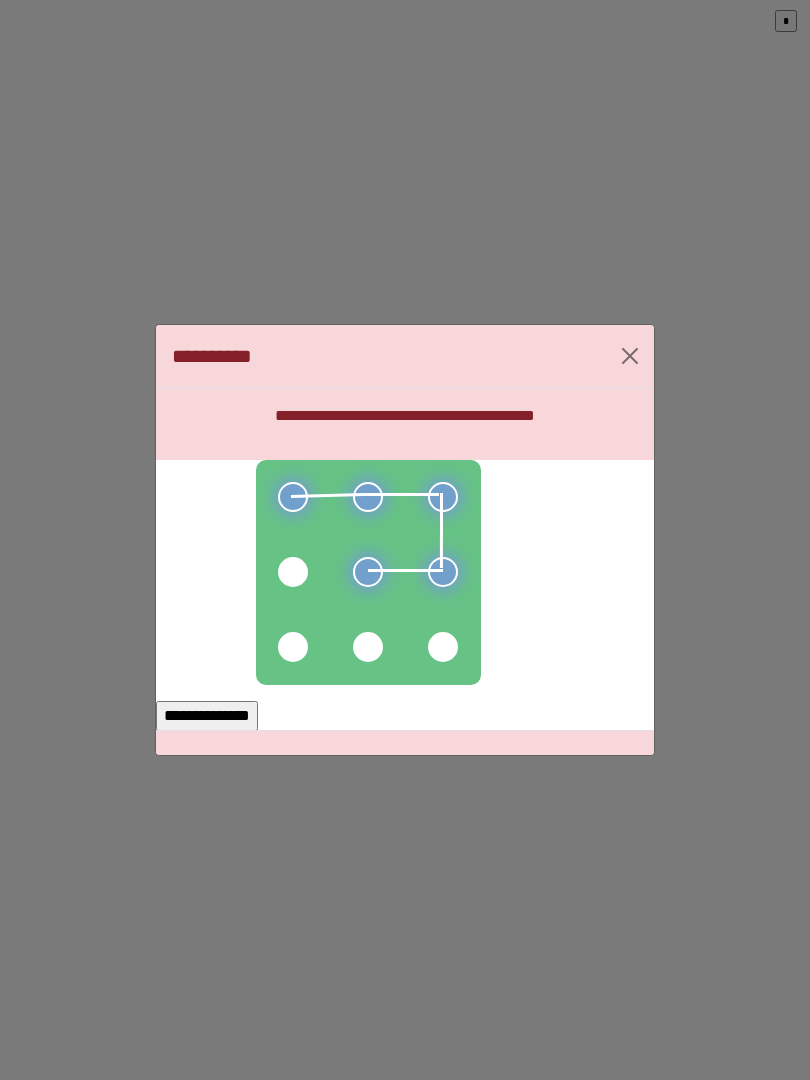 click at bounding box center [293, 572] 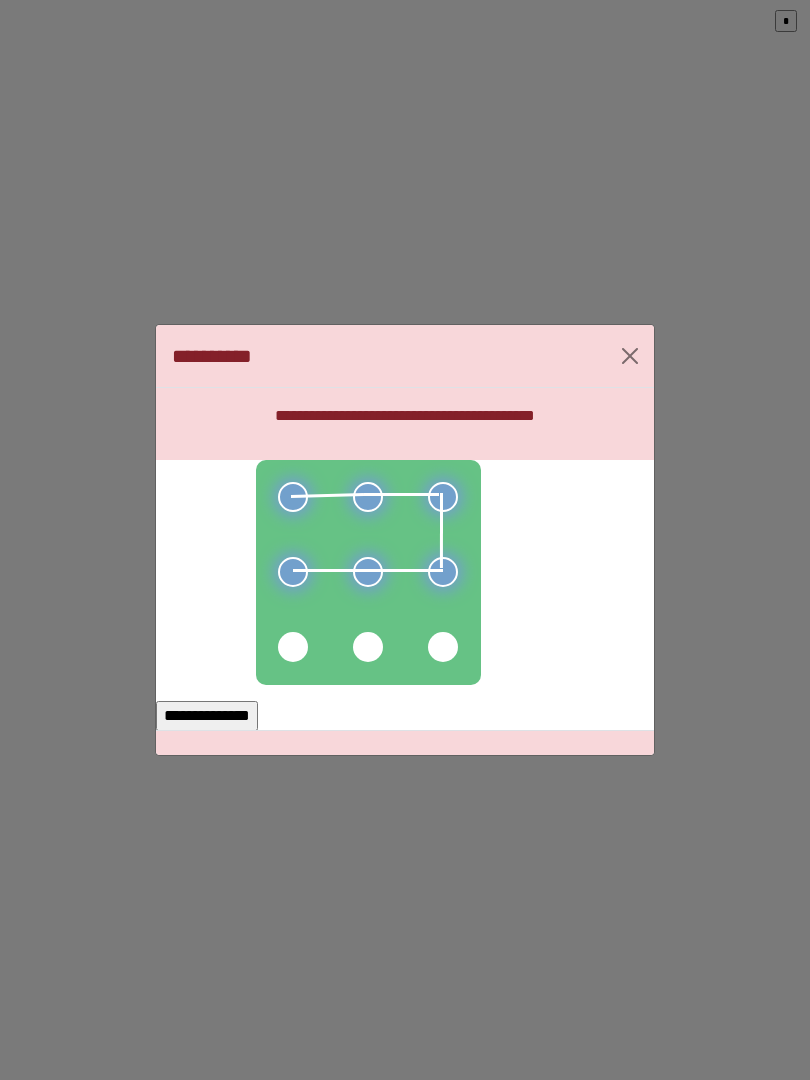 click on "**********" at bounding box center [405, 707] 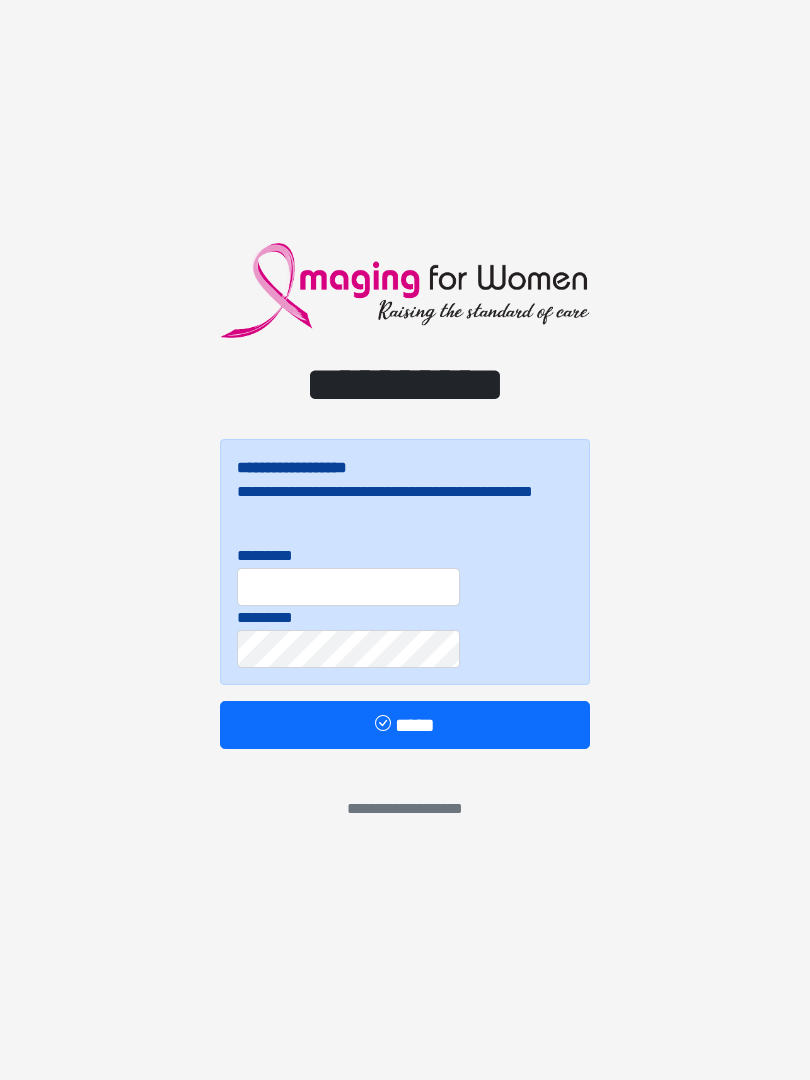 scroll, scrollTop: 0, scrollLeft: 0, axis: both 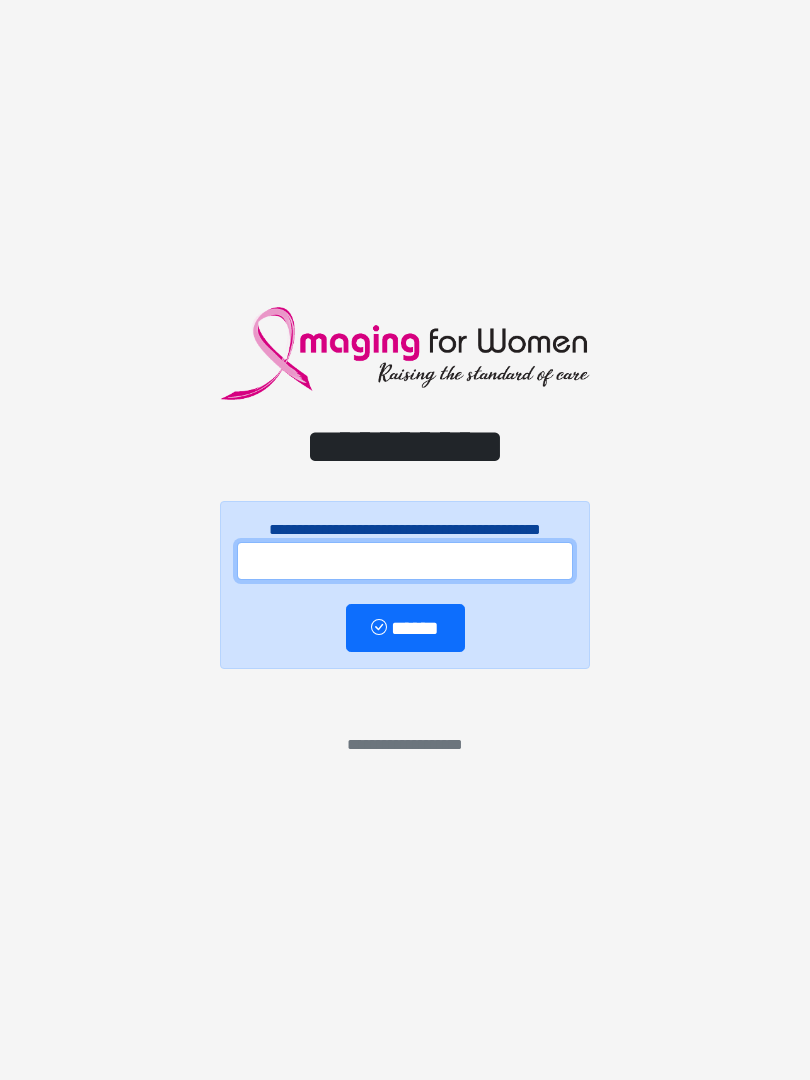click at bounding box center (405, 561) 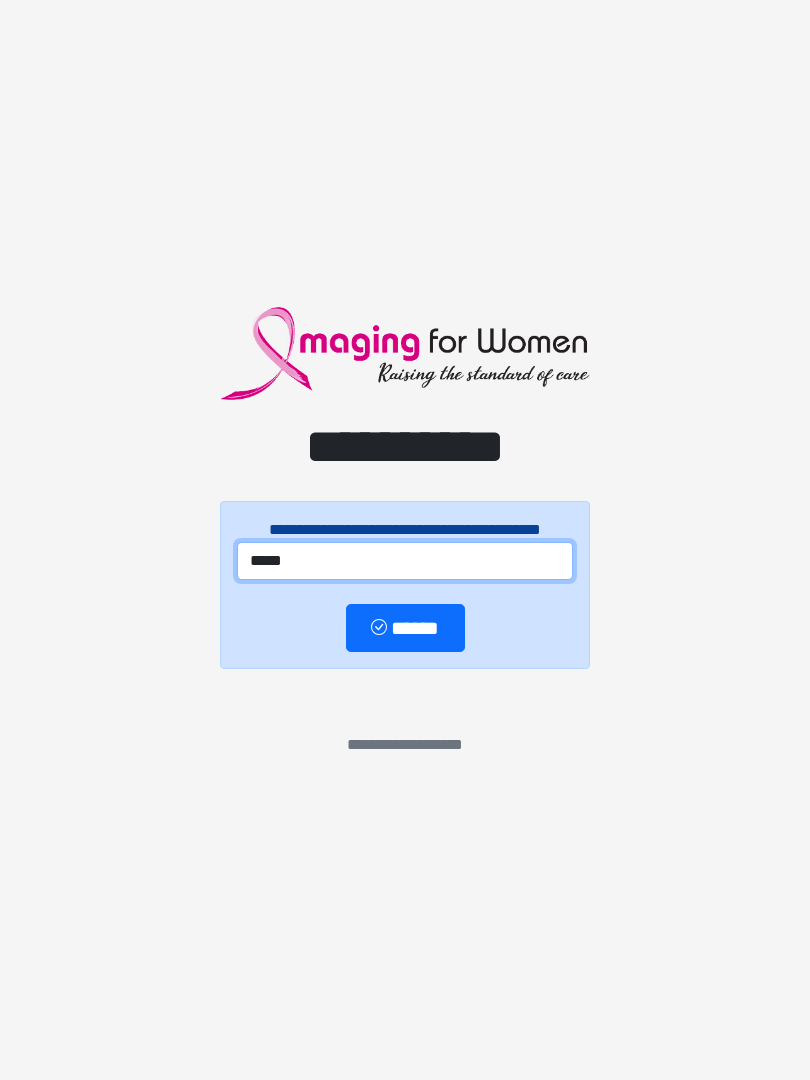 type on "*****" 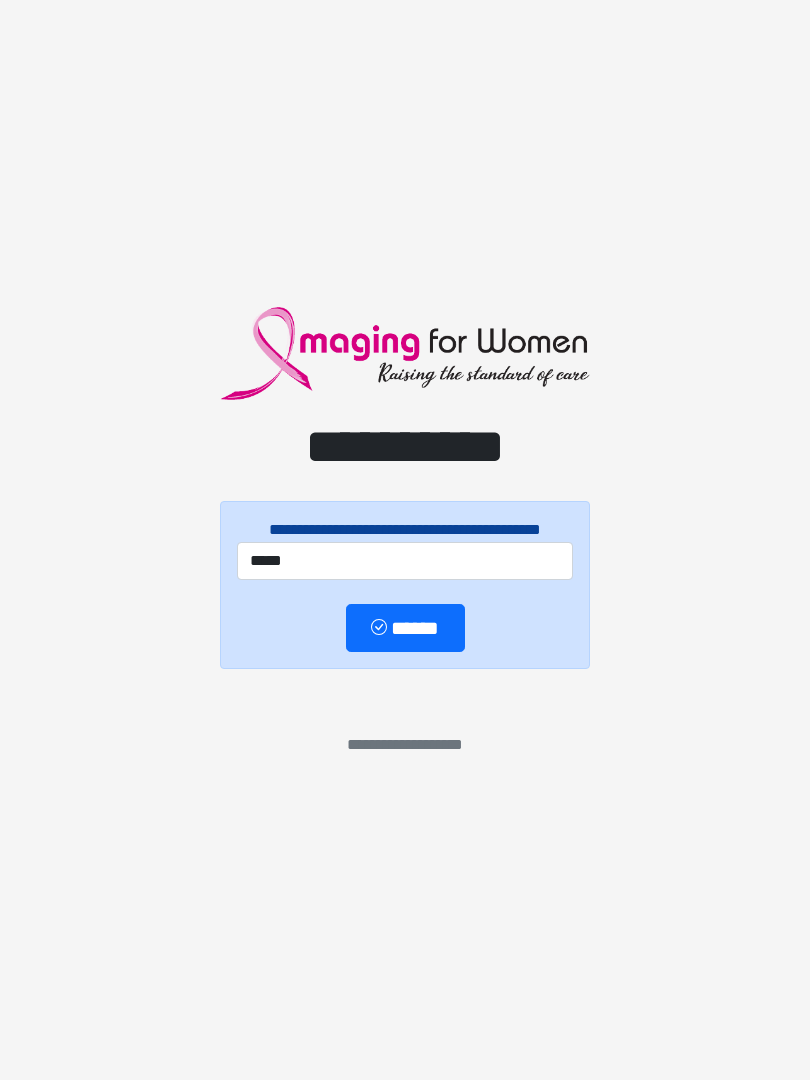 click on "******" at bounding box center (405, 628) 